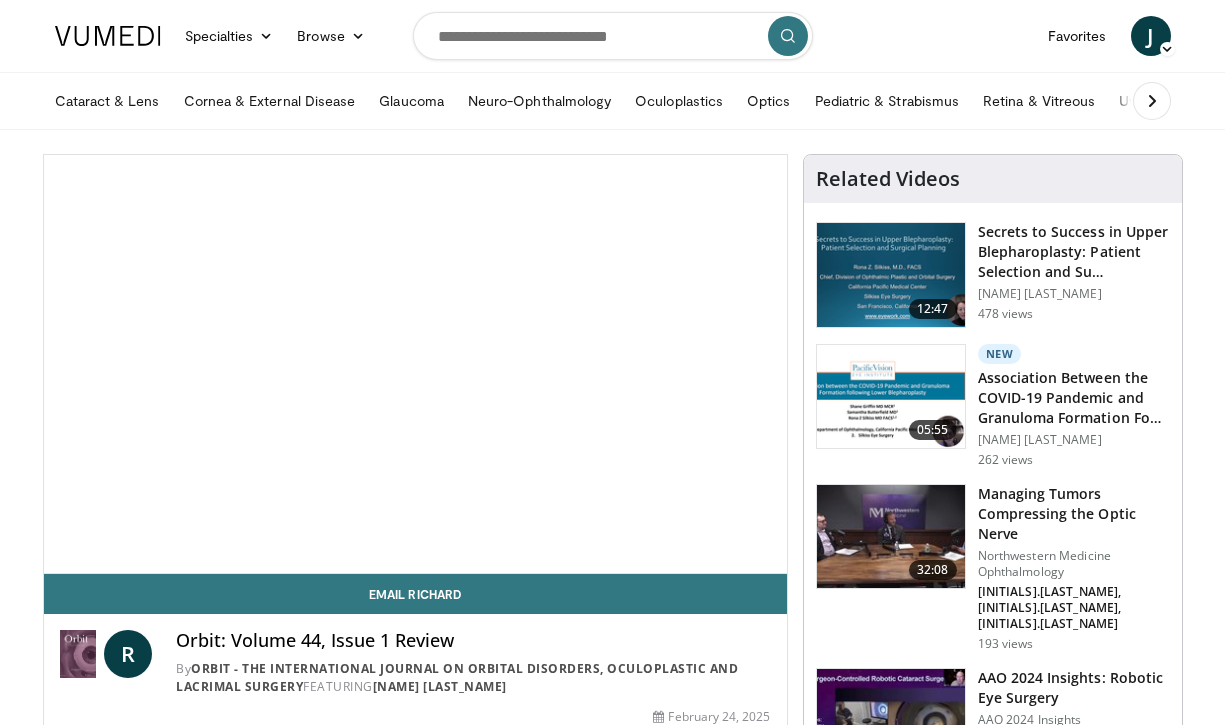 scroll, scrollTop: 0, scrollLeft: 0, axis: both 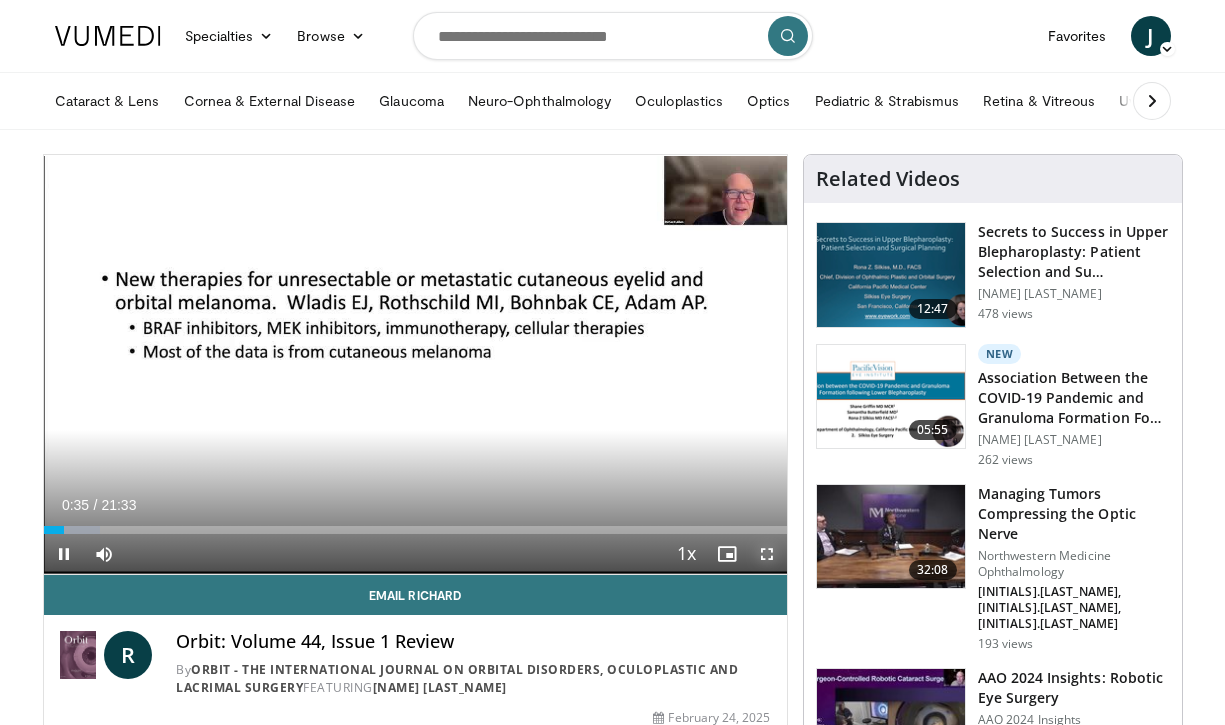 click at bounding box center [767, 554] 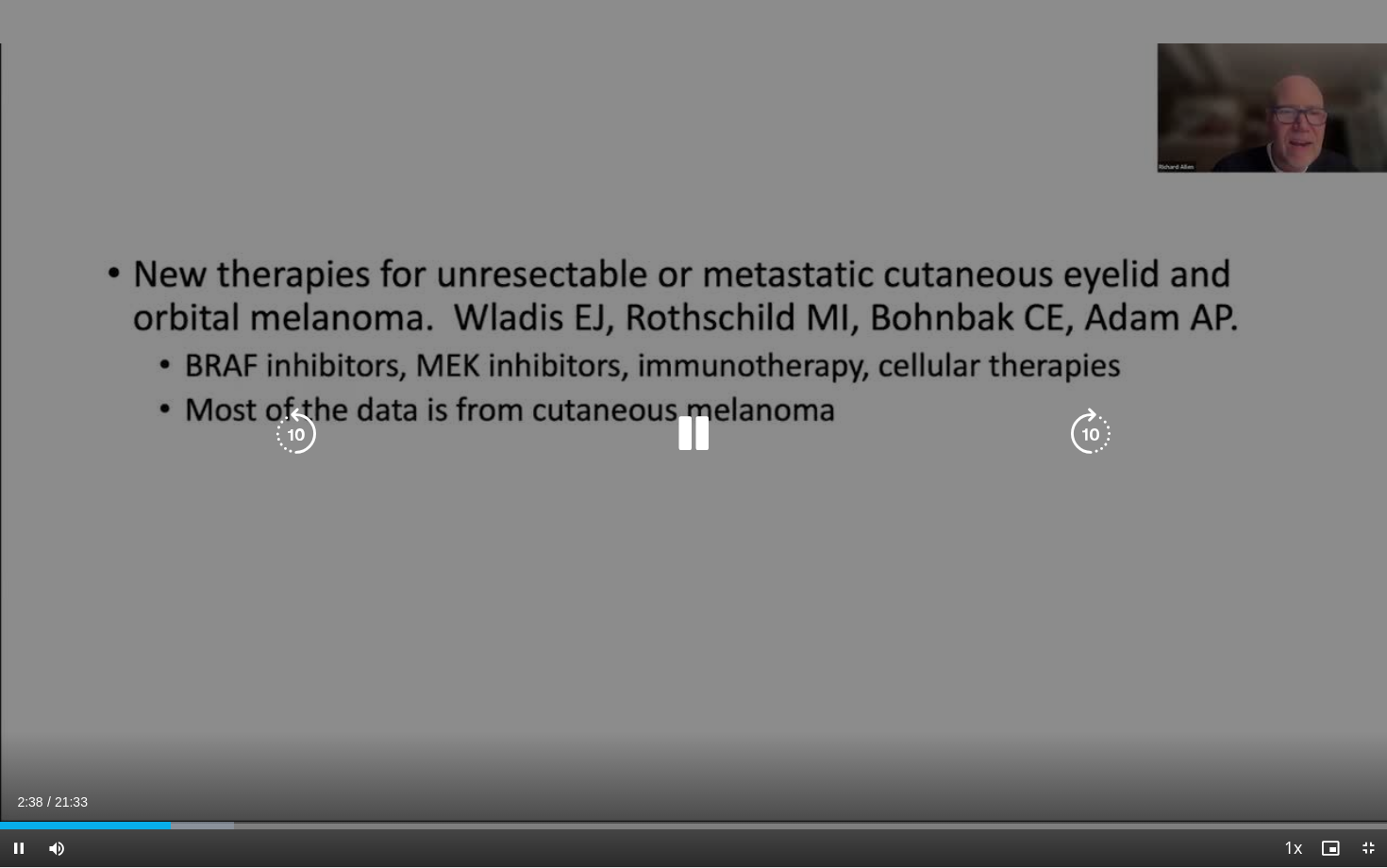 click at bounding box center (1091, 434) 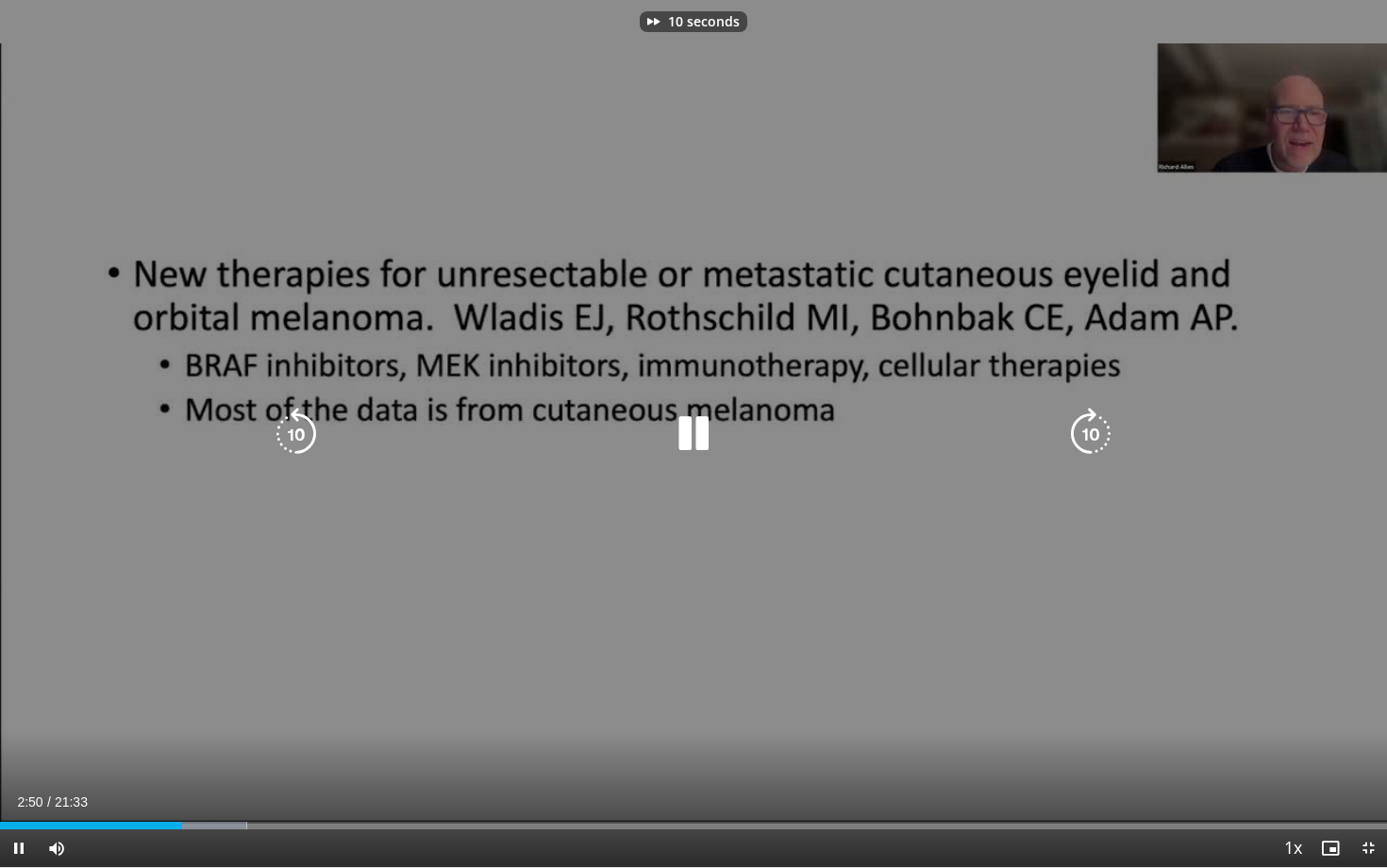 click at bounding box center (1091, 434) 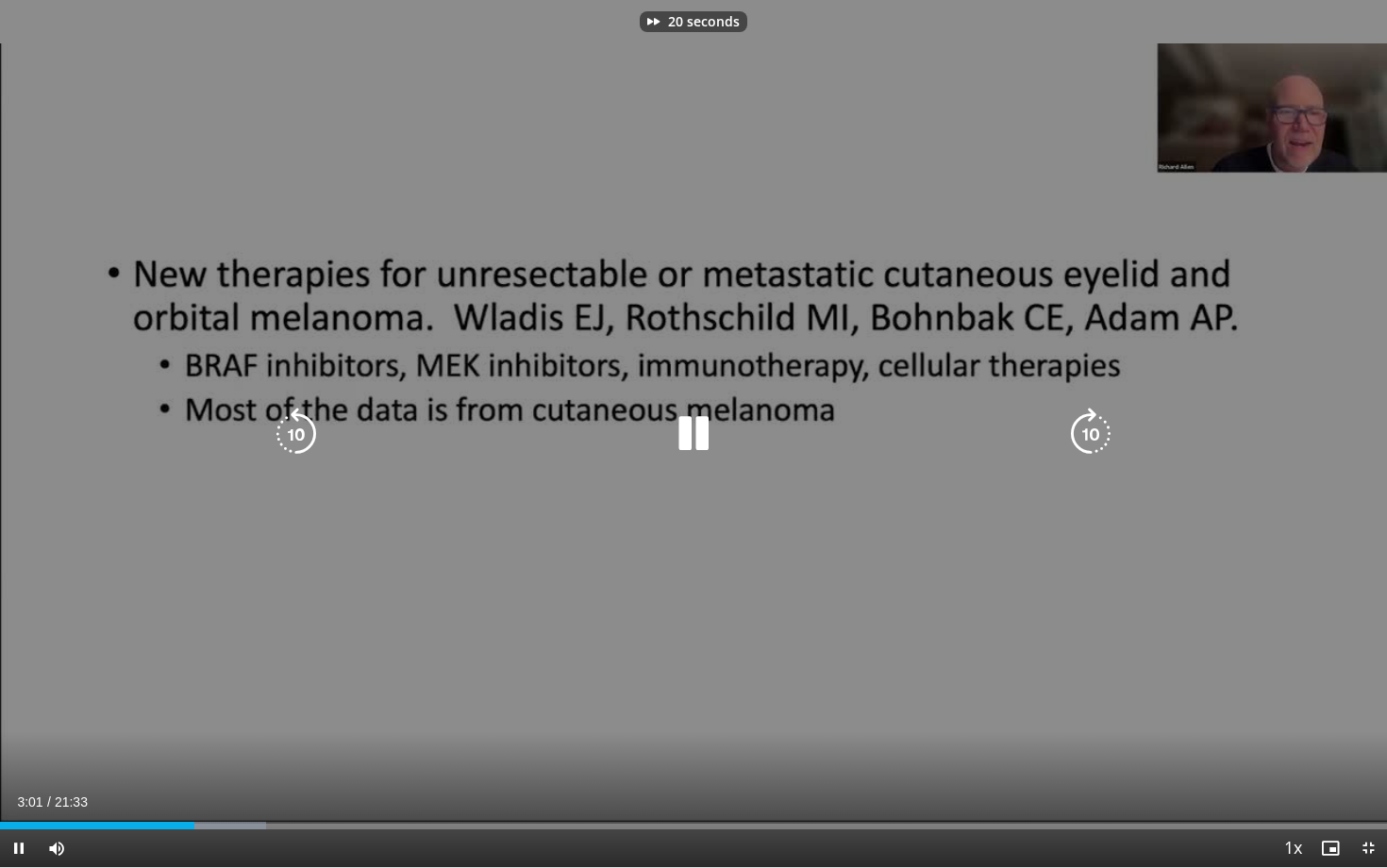 click at bounding box center (1091, 434) 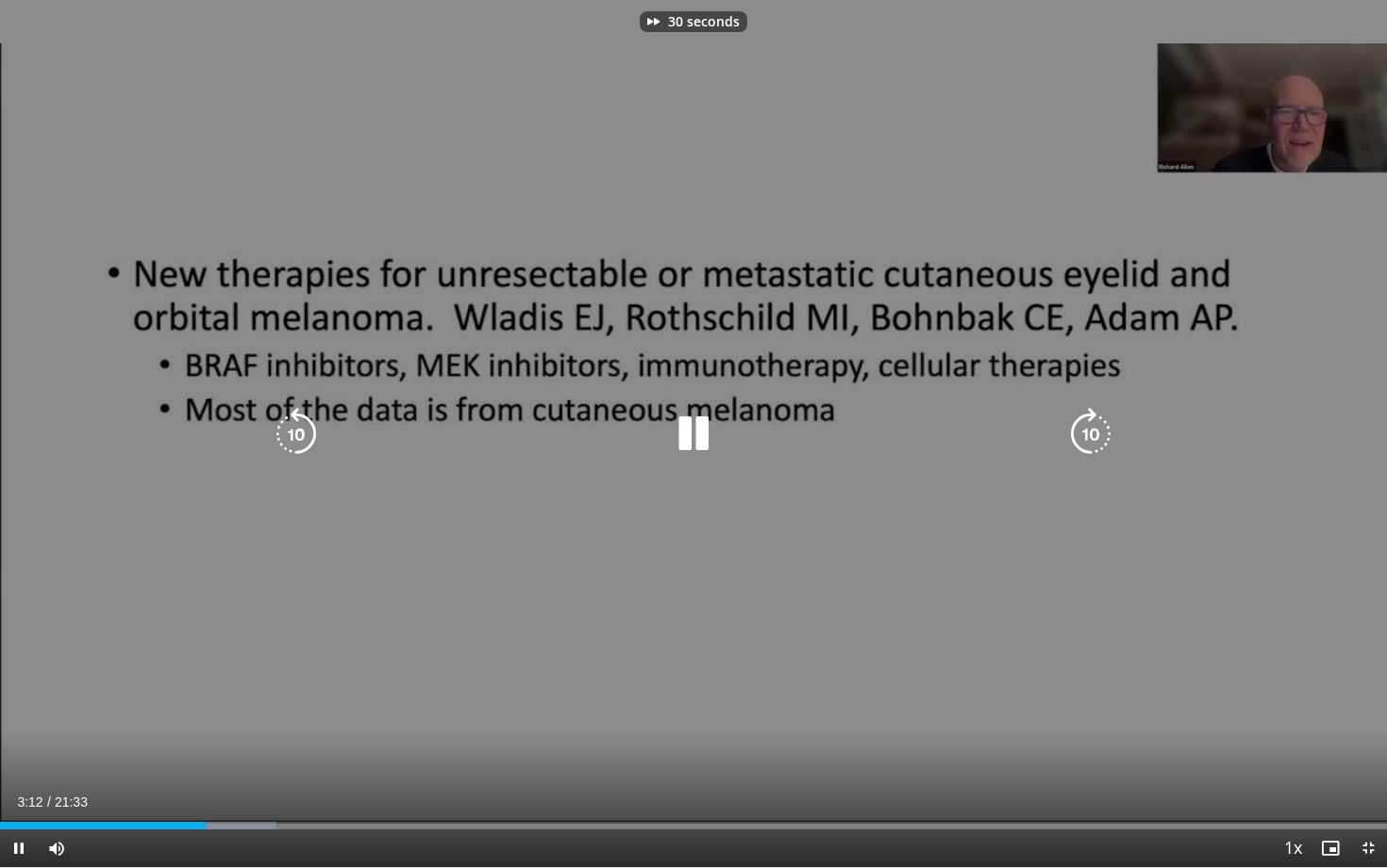 click at bounding box center (1091, 434) 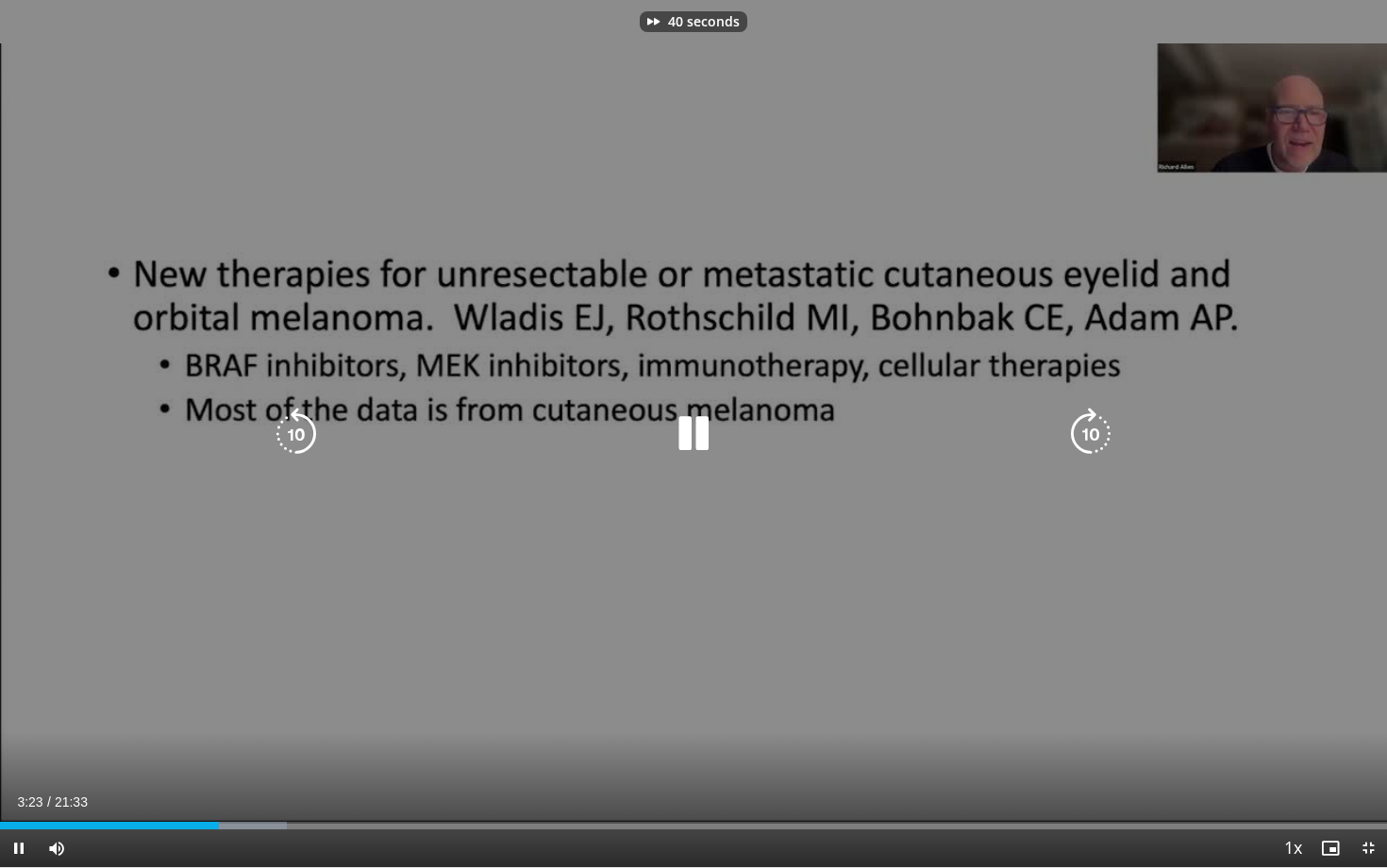 click at bounding box center [1091, 434] 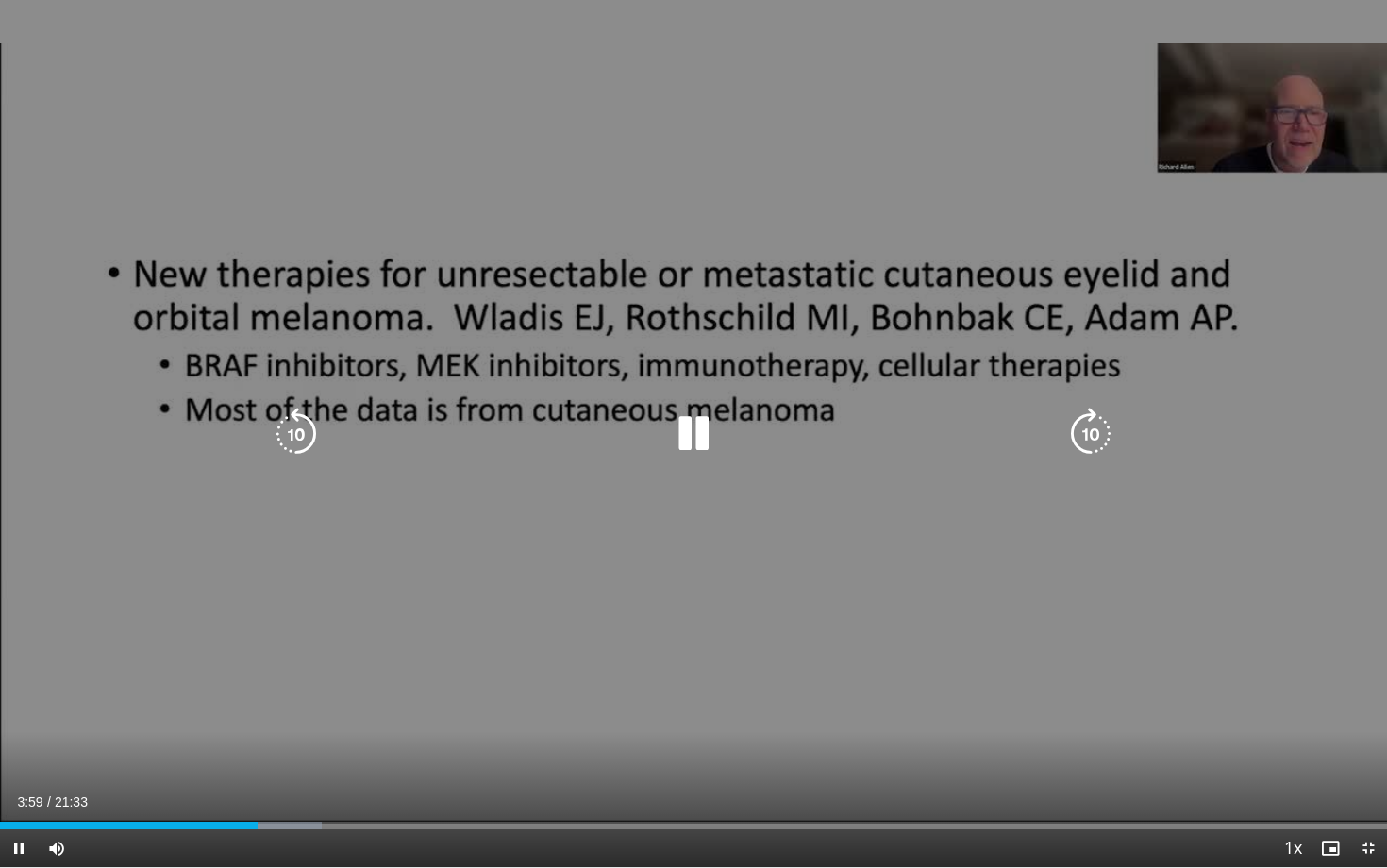 click at bounding box center (1091, 434) 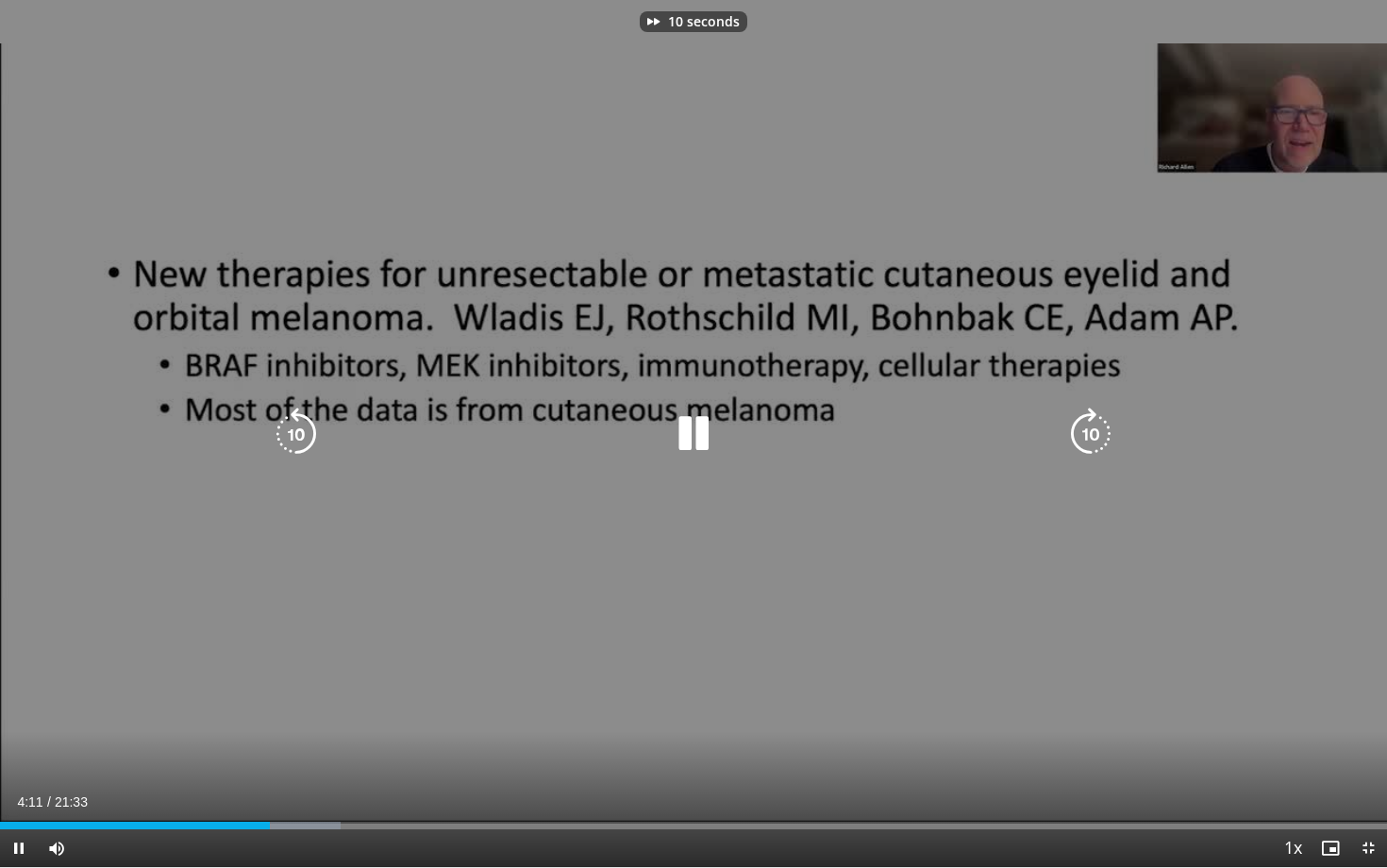 click at bounding box center (1091, 434) 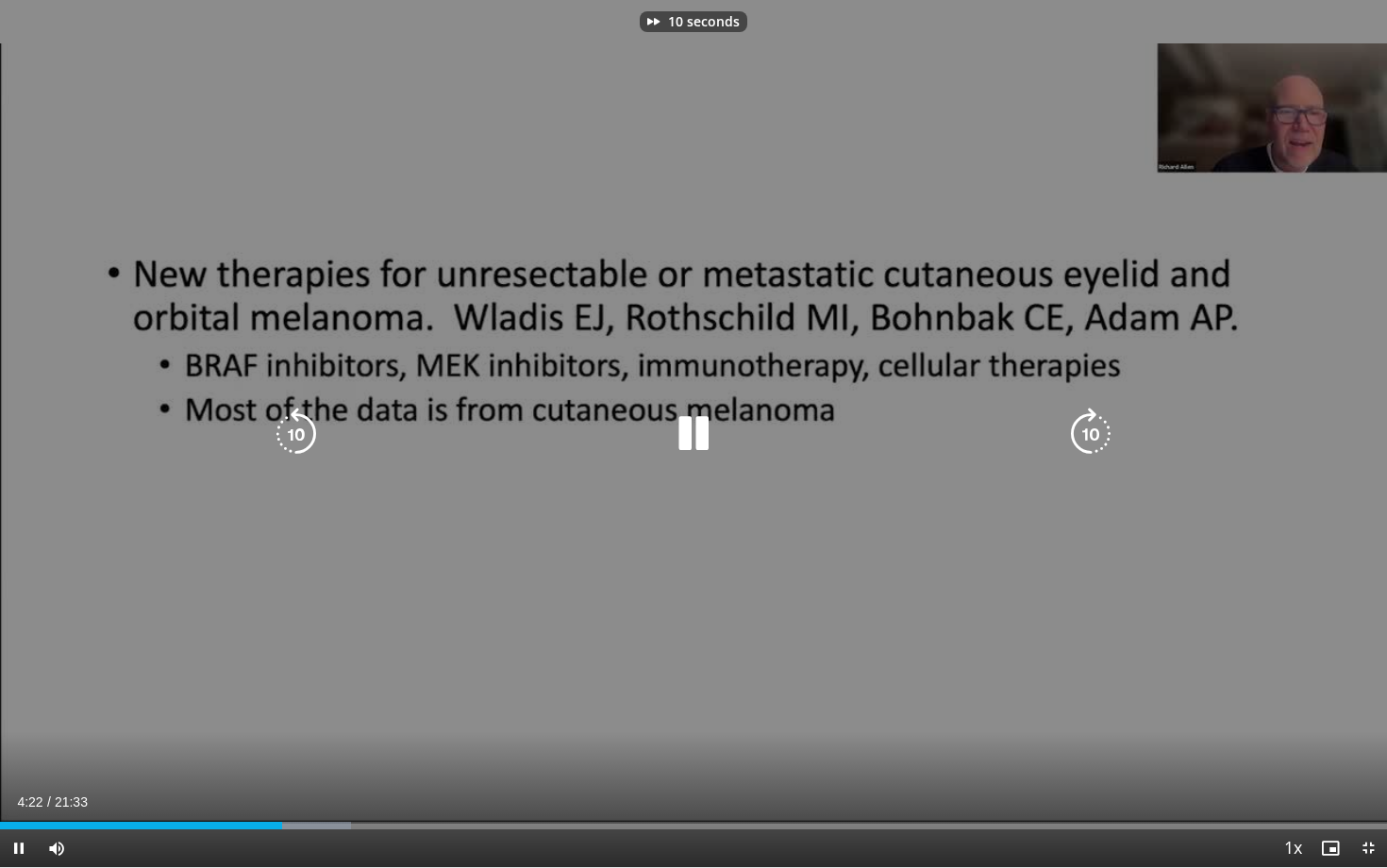 click at bounding box center (1091, 434) 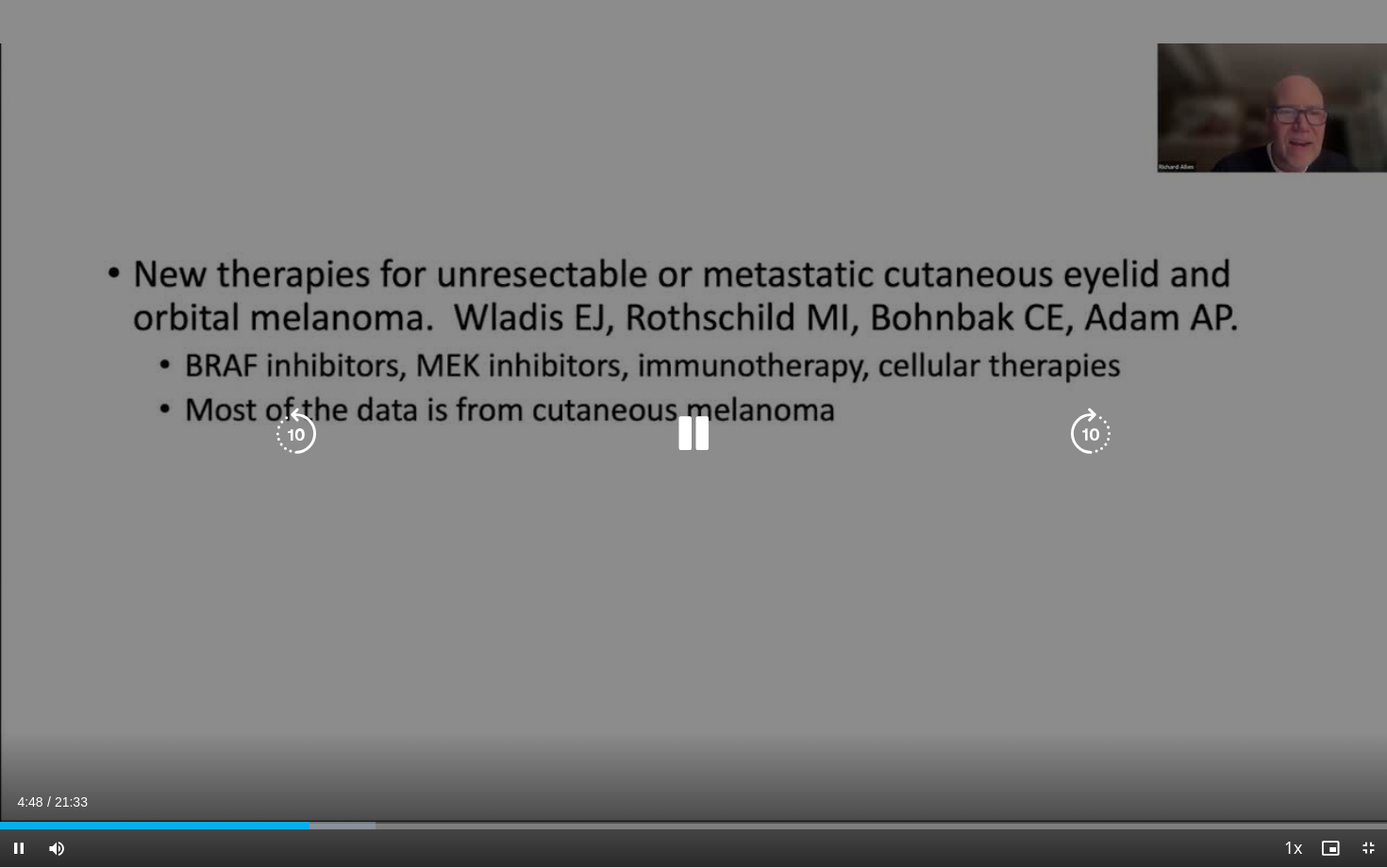 click at bounding box center [1091, 434] 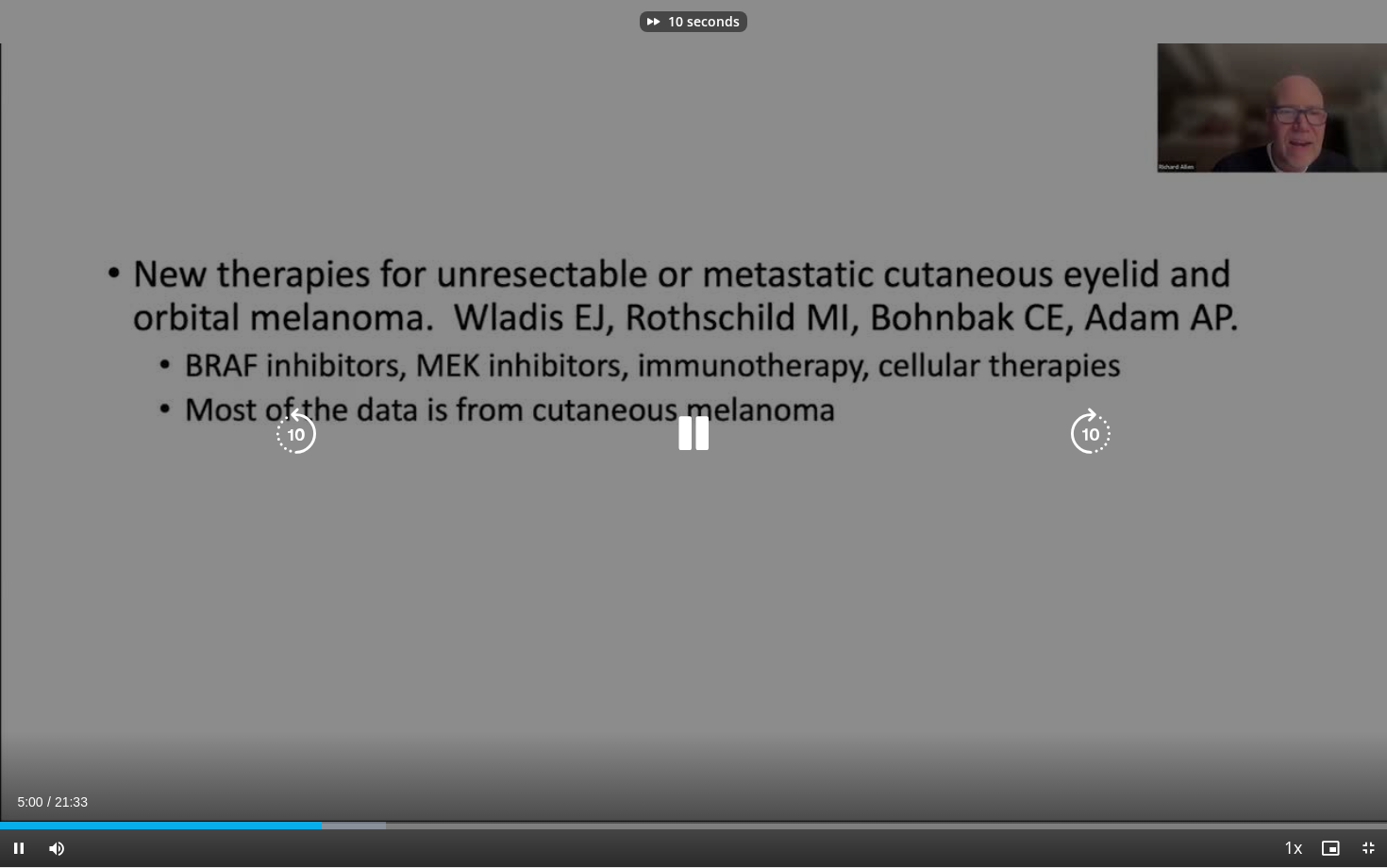 click at bounding box center [1091, 434] 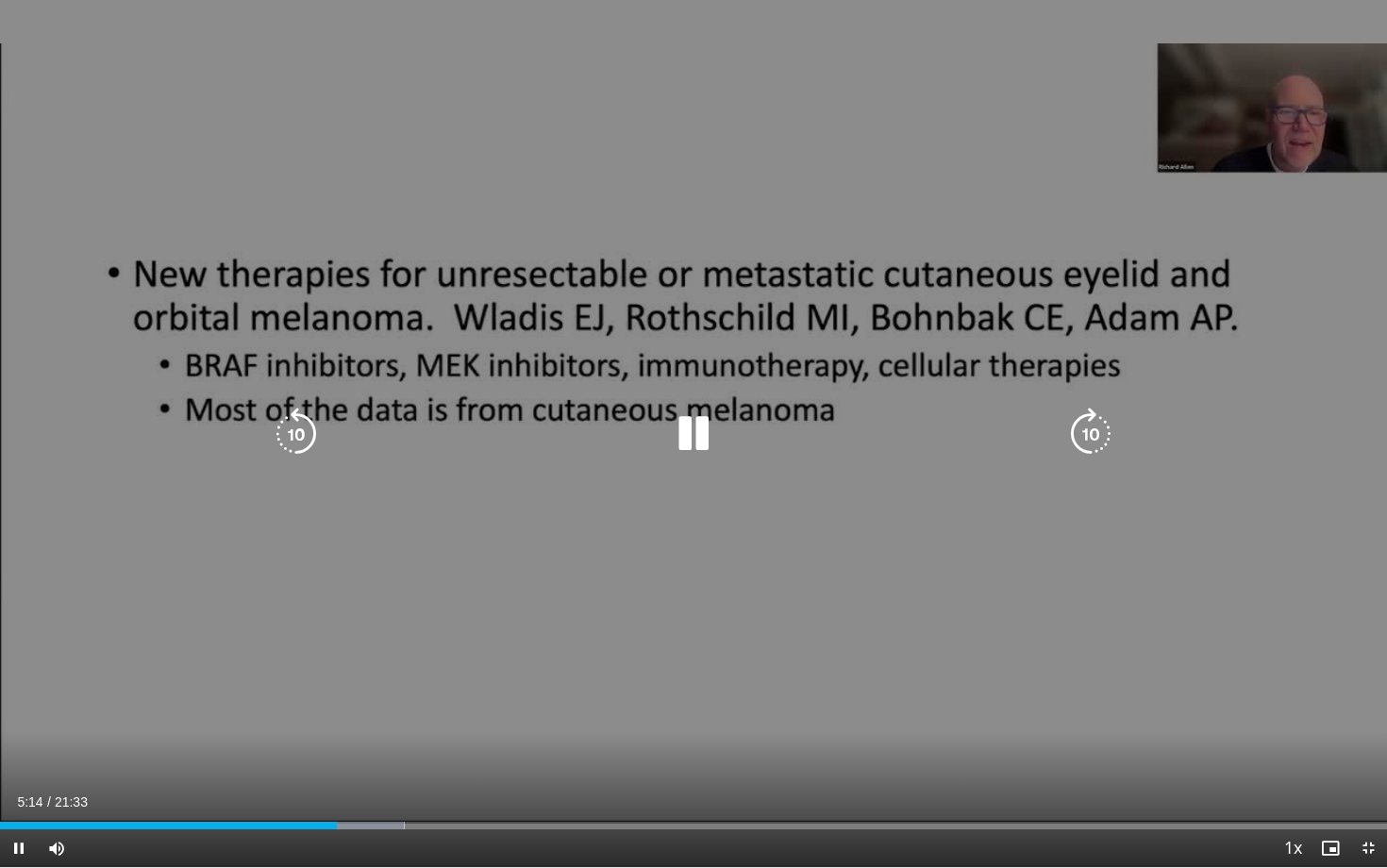 click at bounding box center (1091, 434) 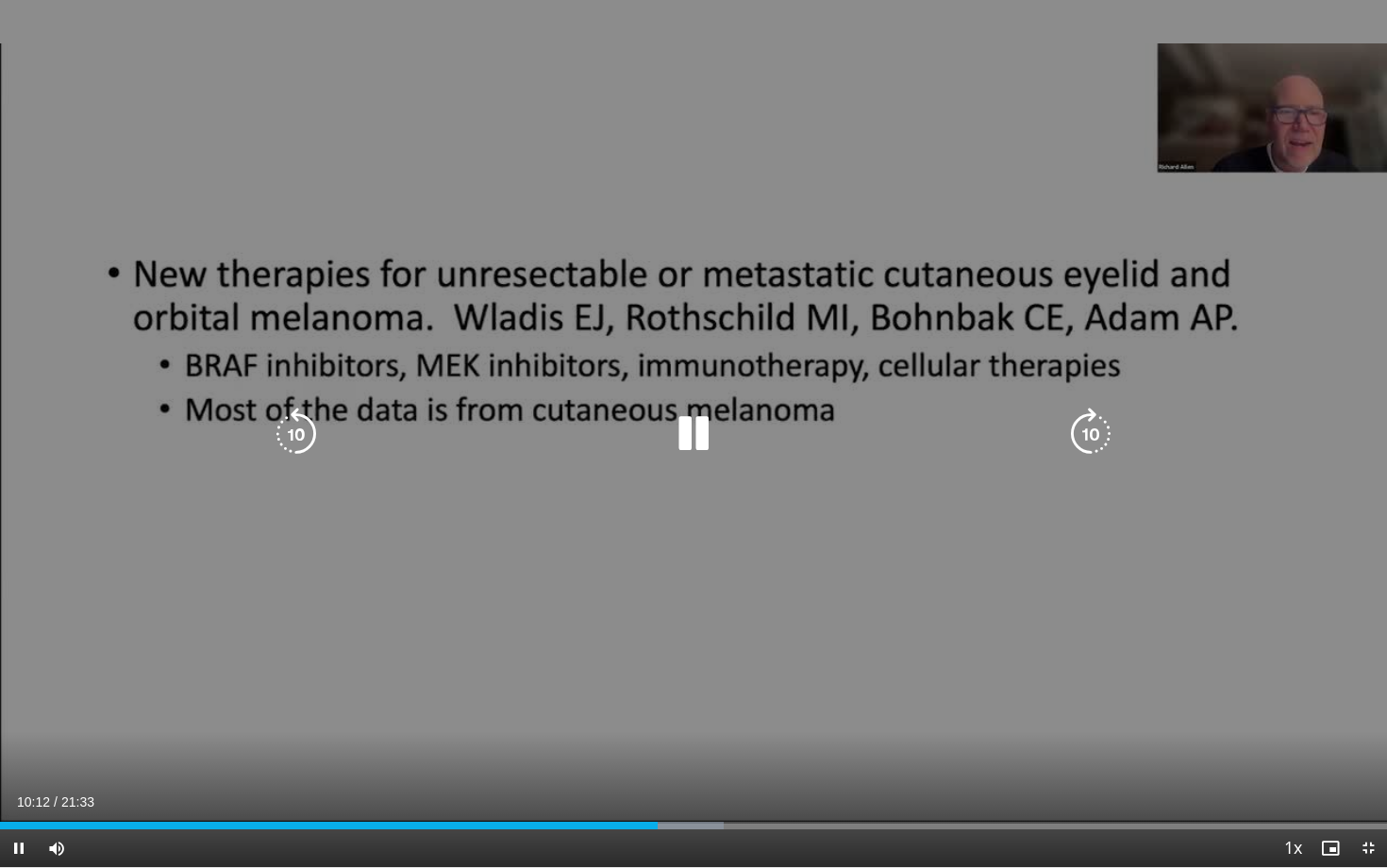 click at bounding box center [1091, 434] 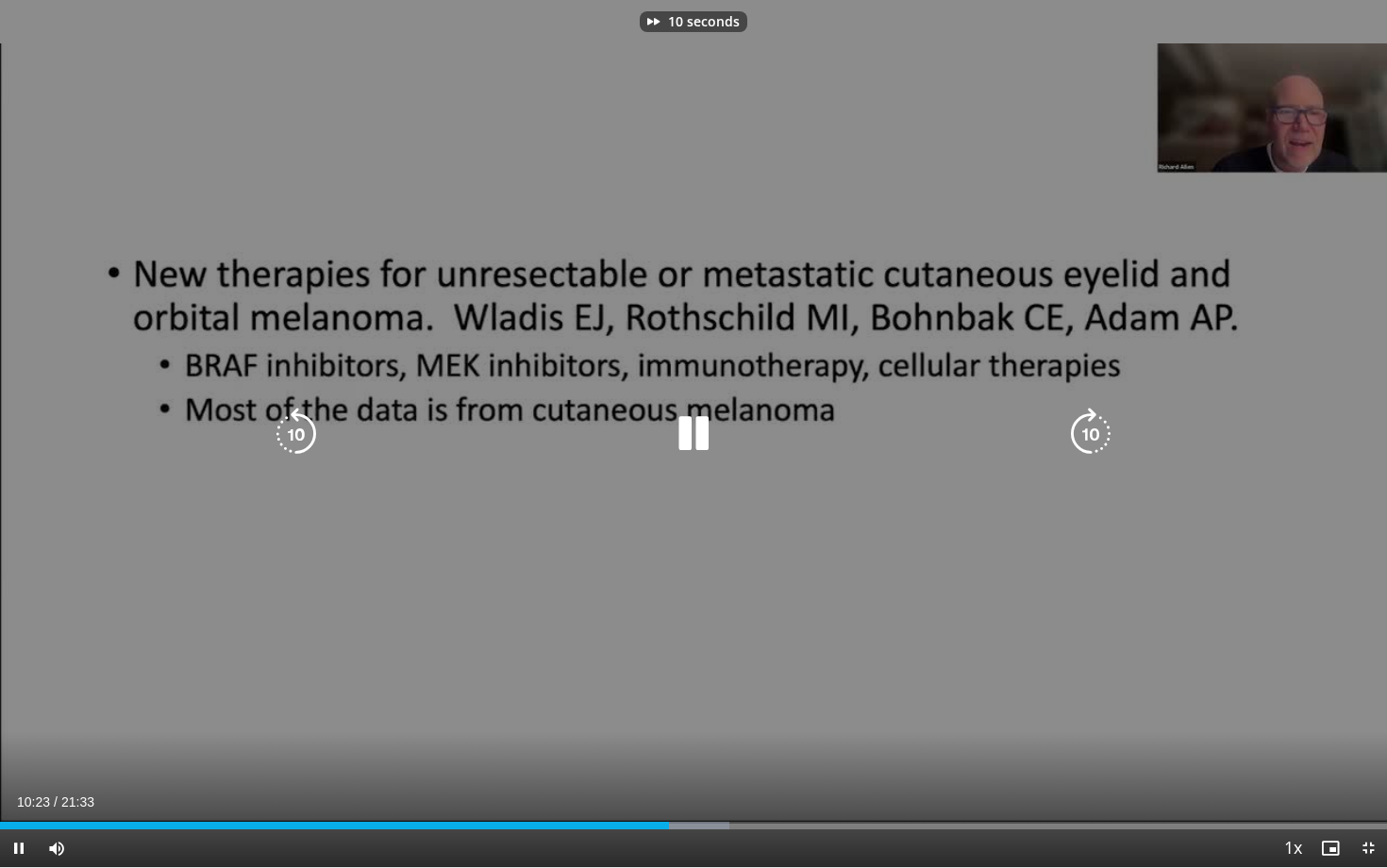 click at bounding box center [1091, 434] 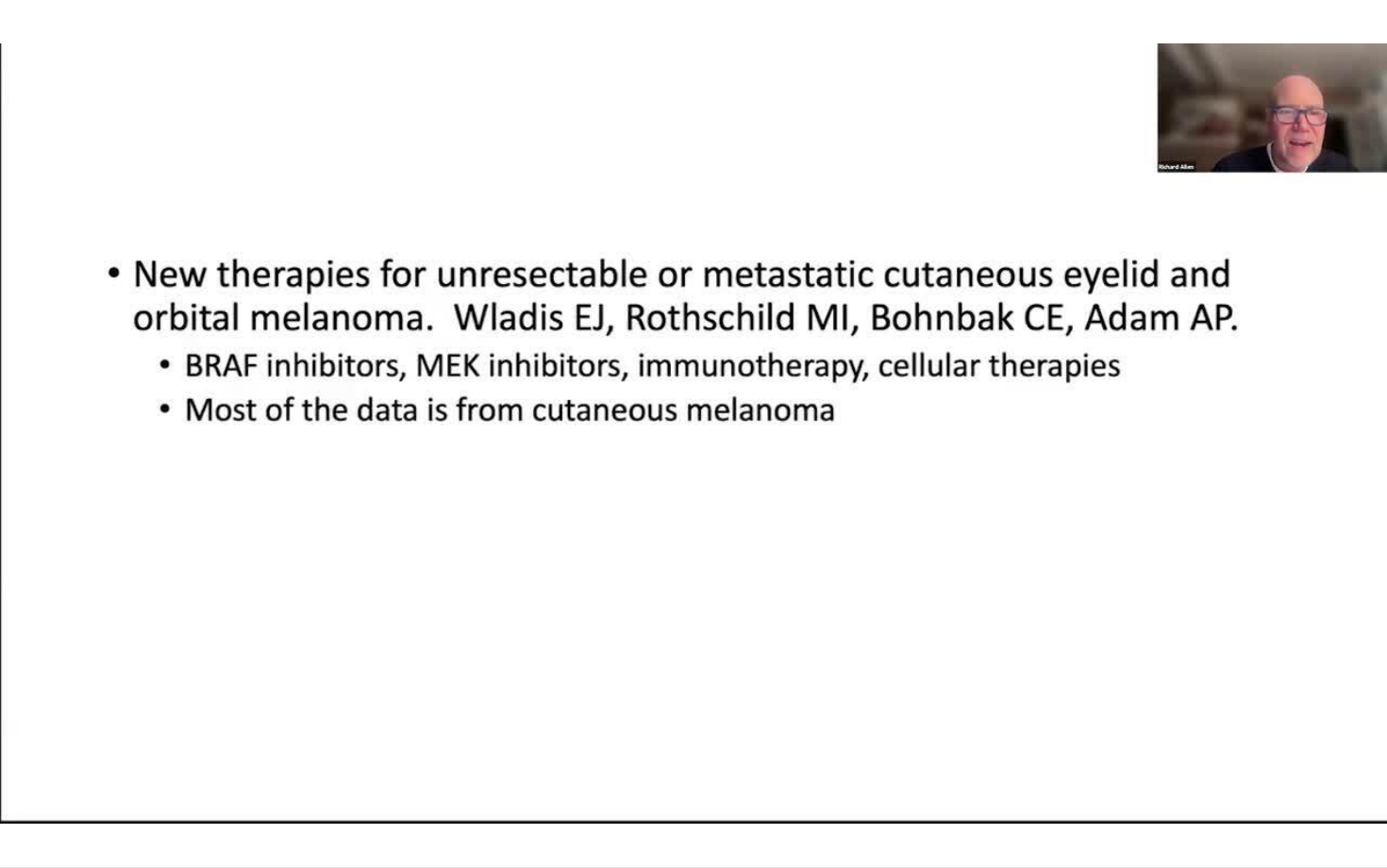 click on "20 seconds
Tap to unmute" at bounding box center (694, 433) 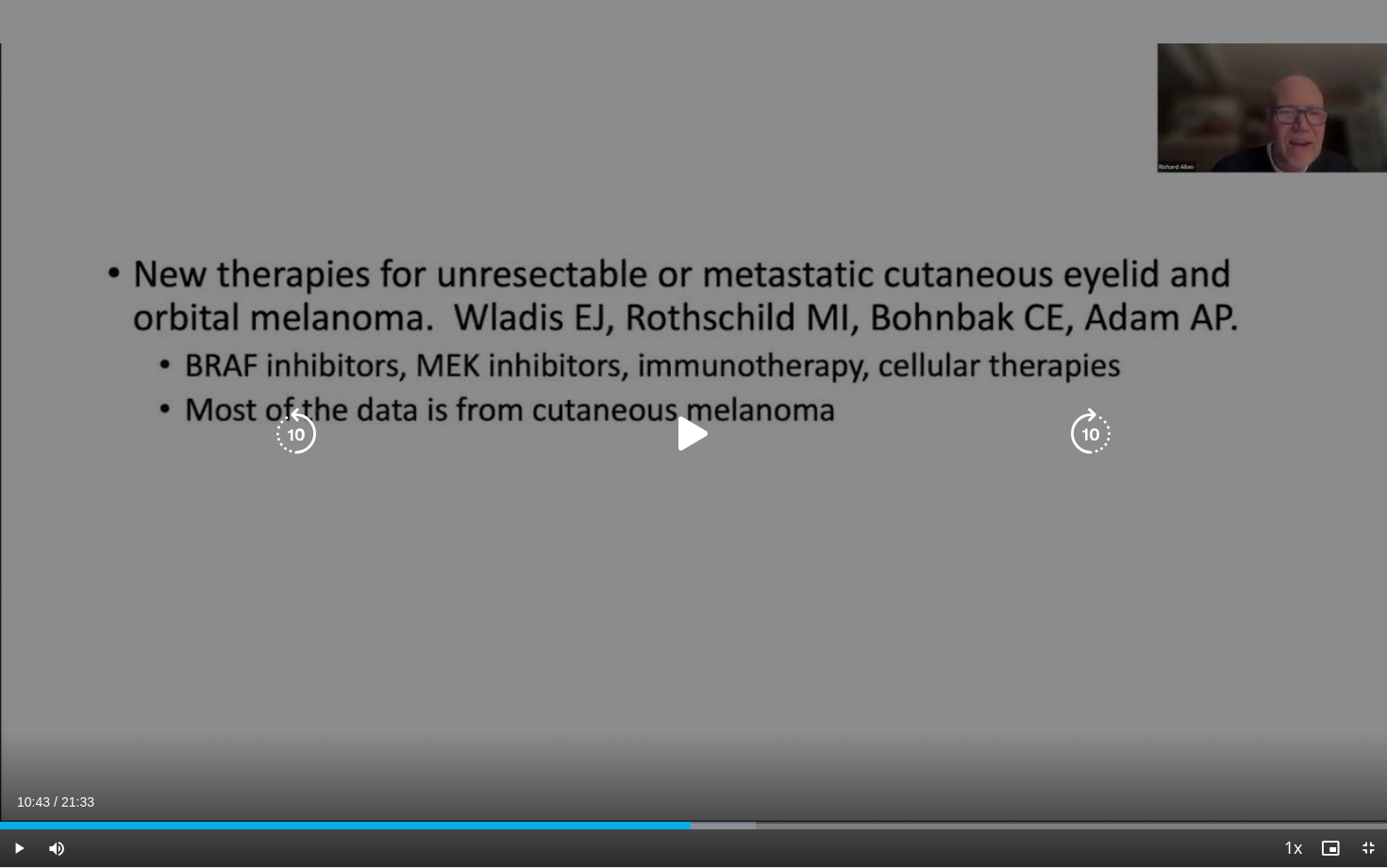 click at bounding box center [1091, 434] 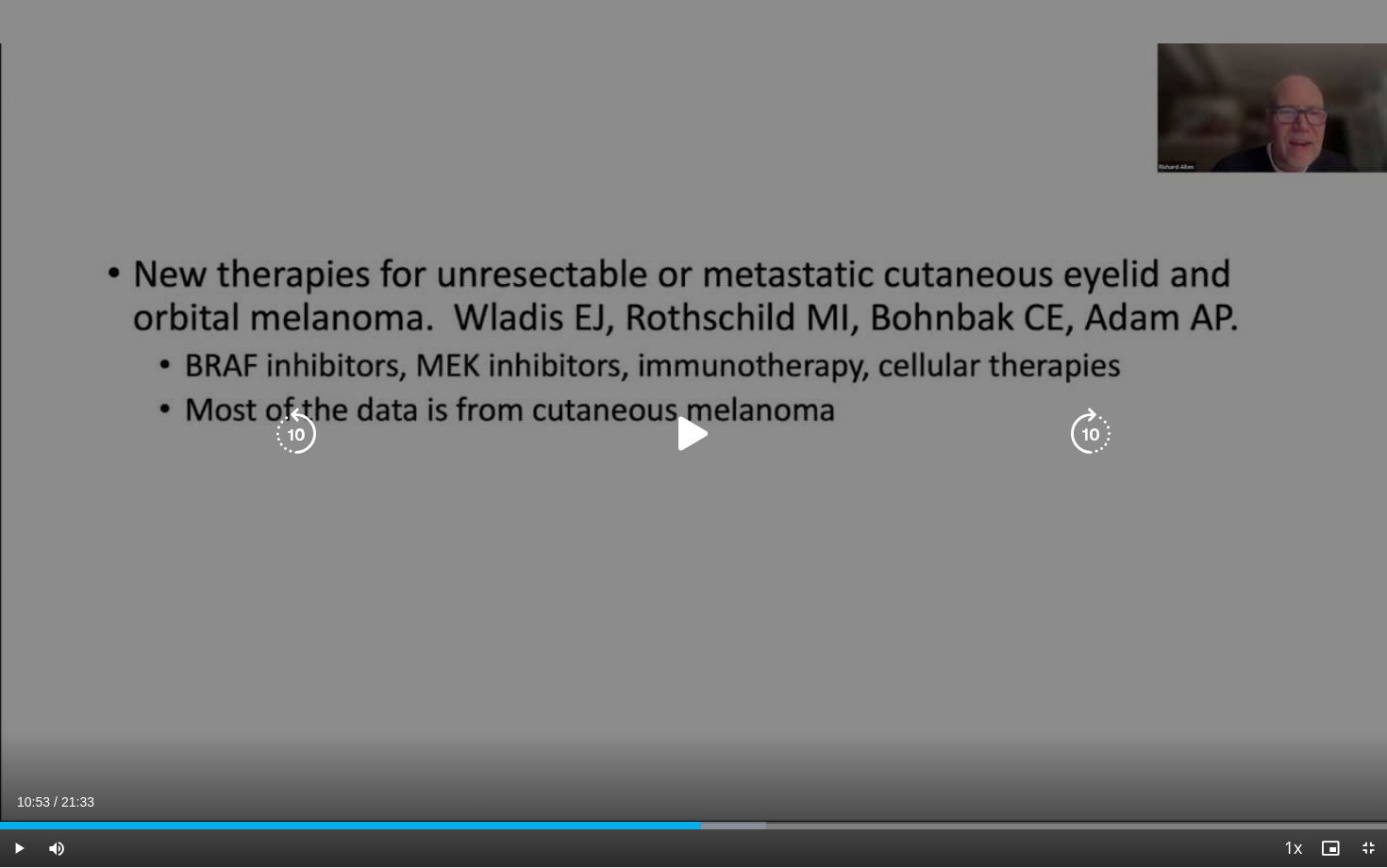 click at bounding box center [694, 434] 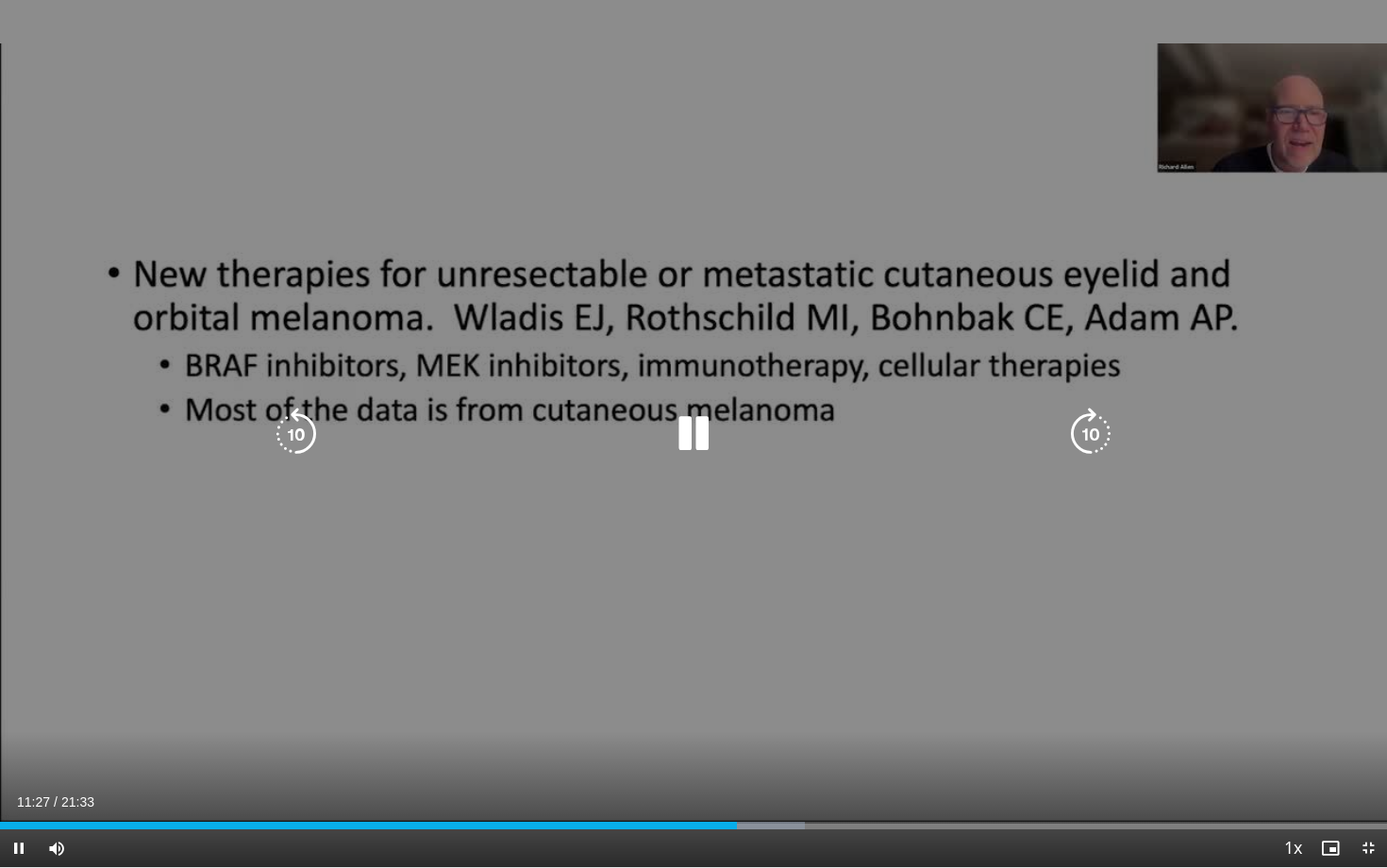 click on "10 seconds
Tap to unmute" at bounding box center [694, 433] 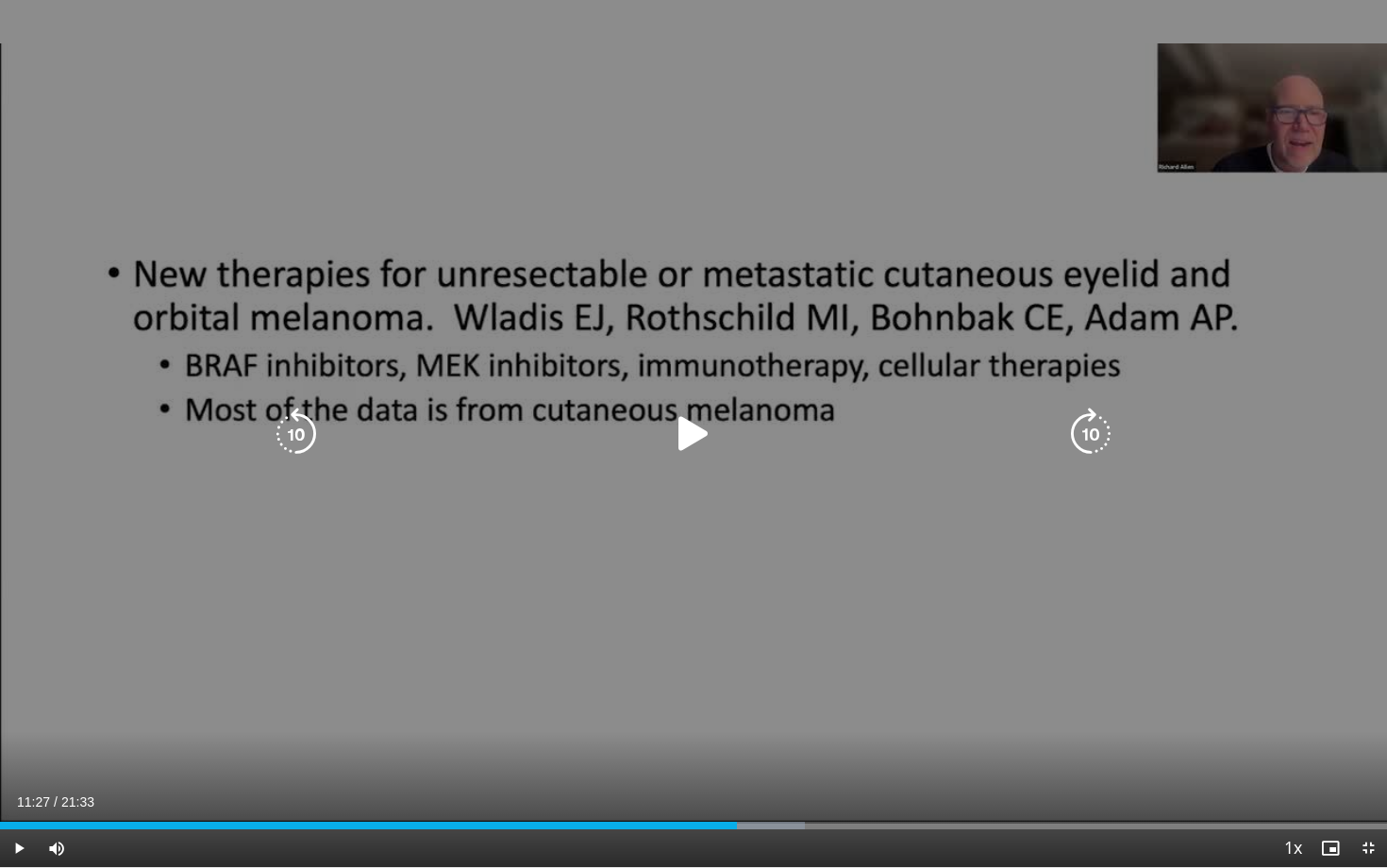 click at bounding box center [694, 434] 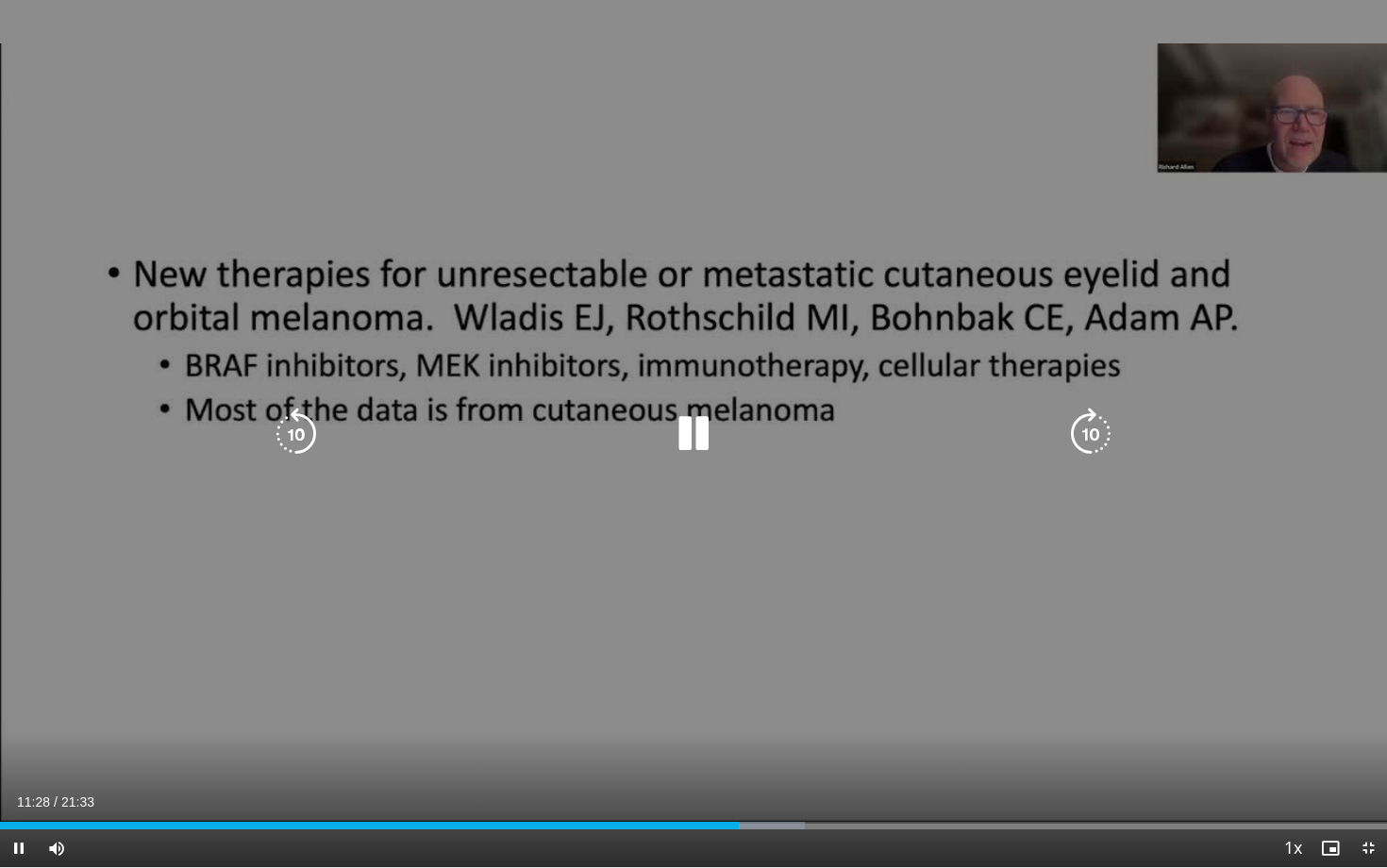 click at bounding box center (1091, 434) 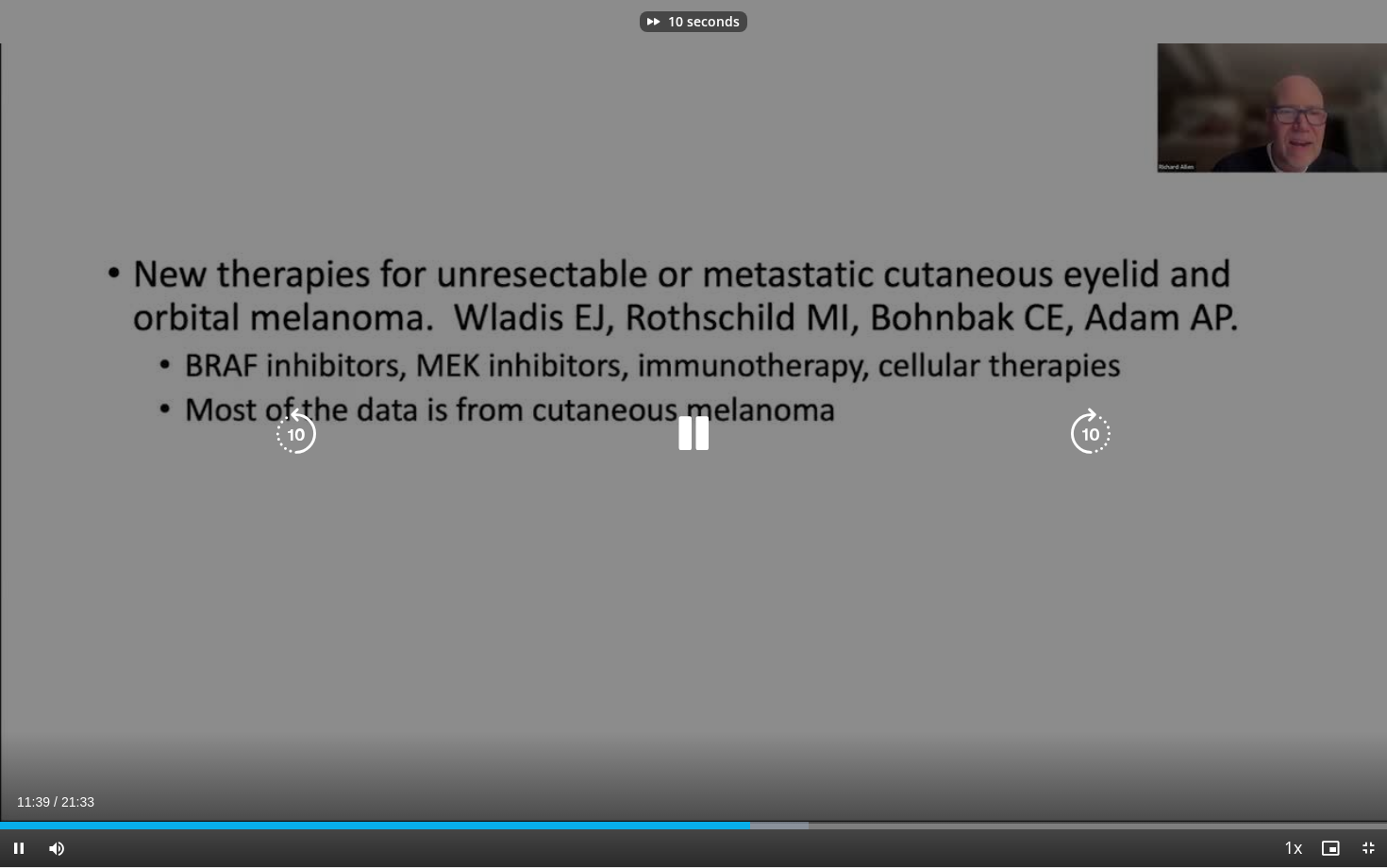 click at bounding box center (1091, 434) 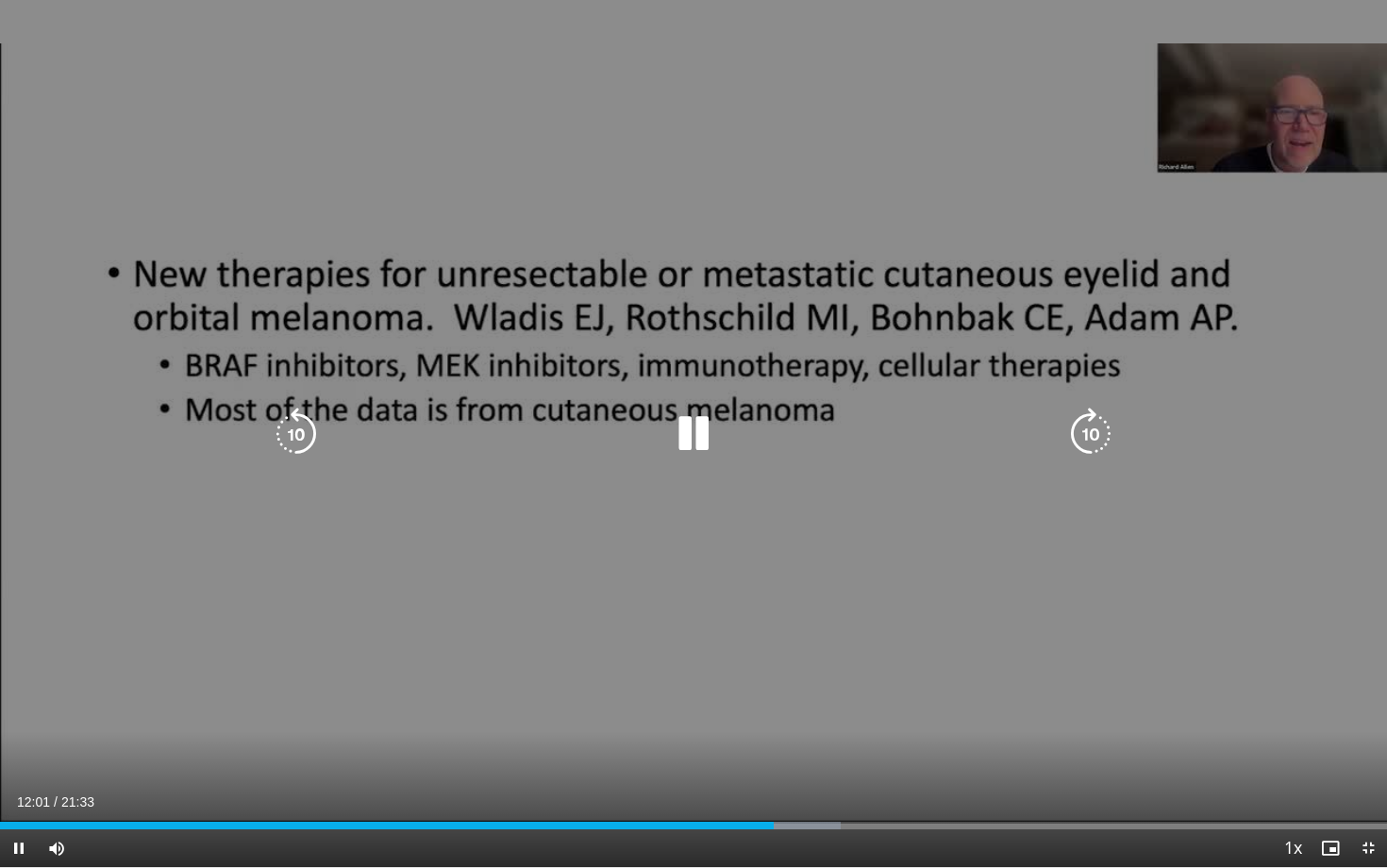 click at bounding box center [1091, 434] 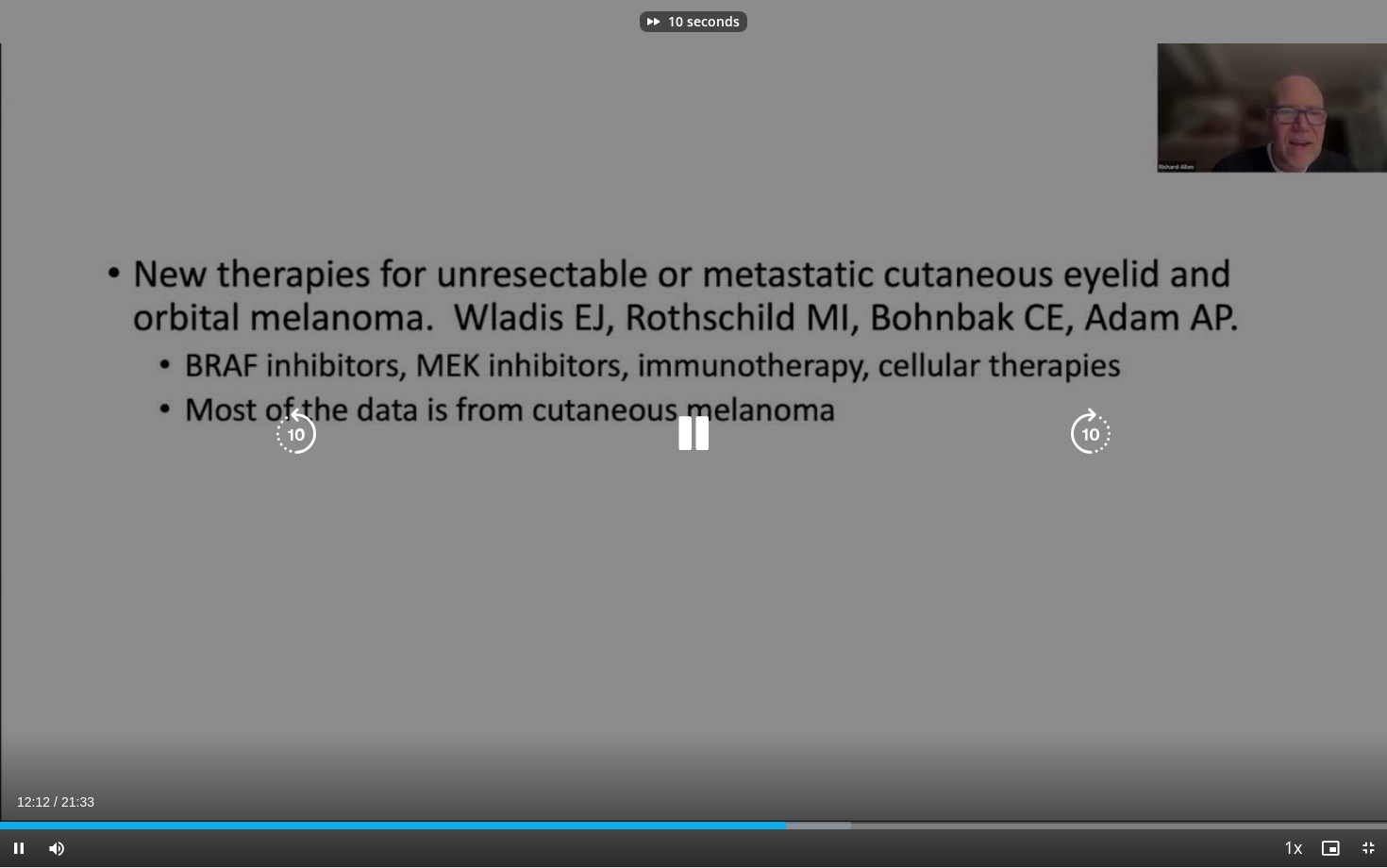 click at bounding box center (1091, 434) 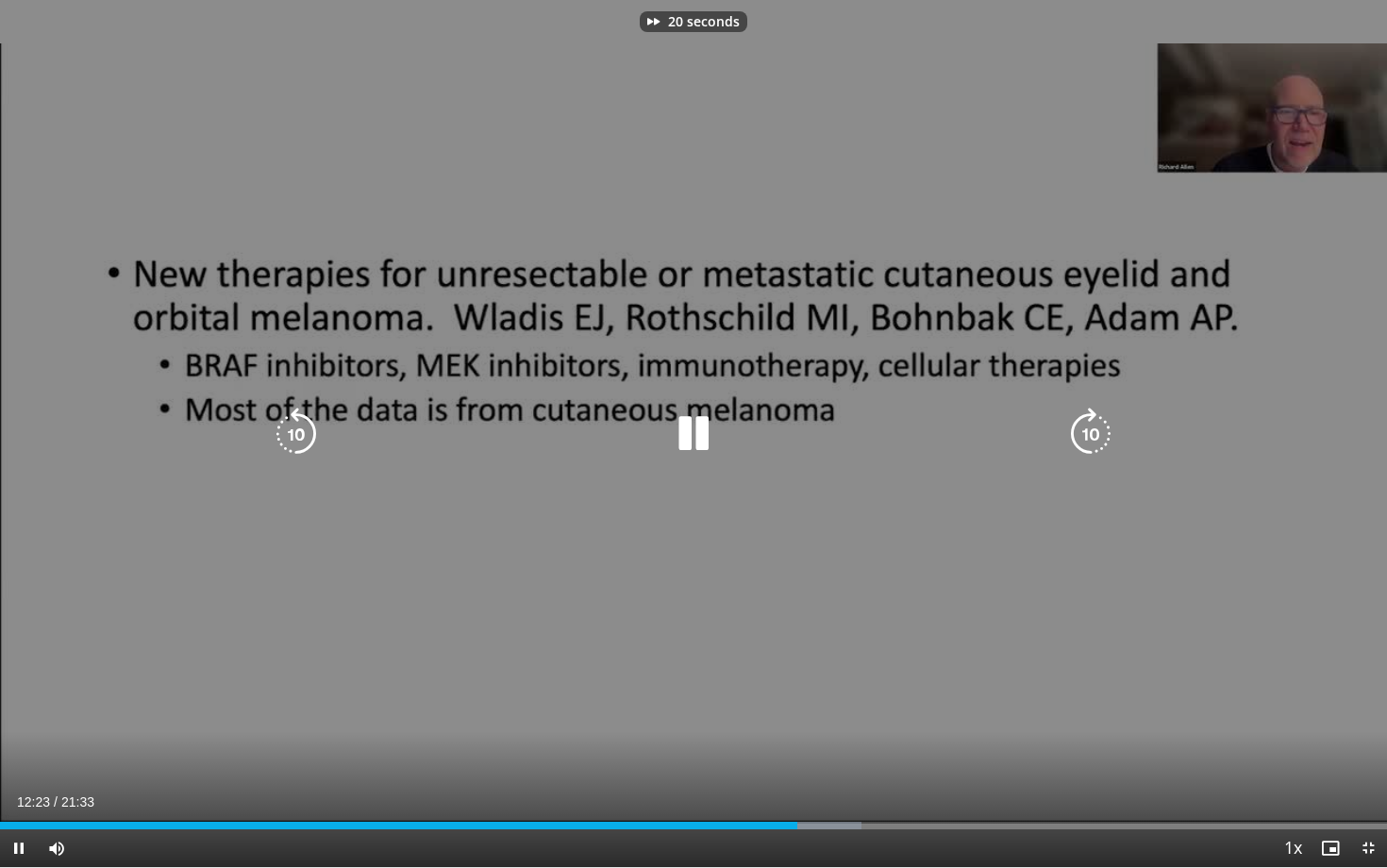 click at bounding box center [1091, 434] 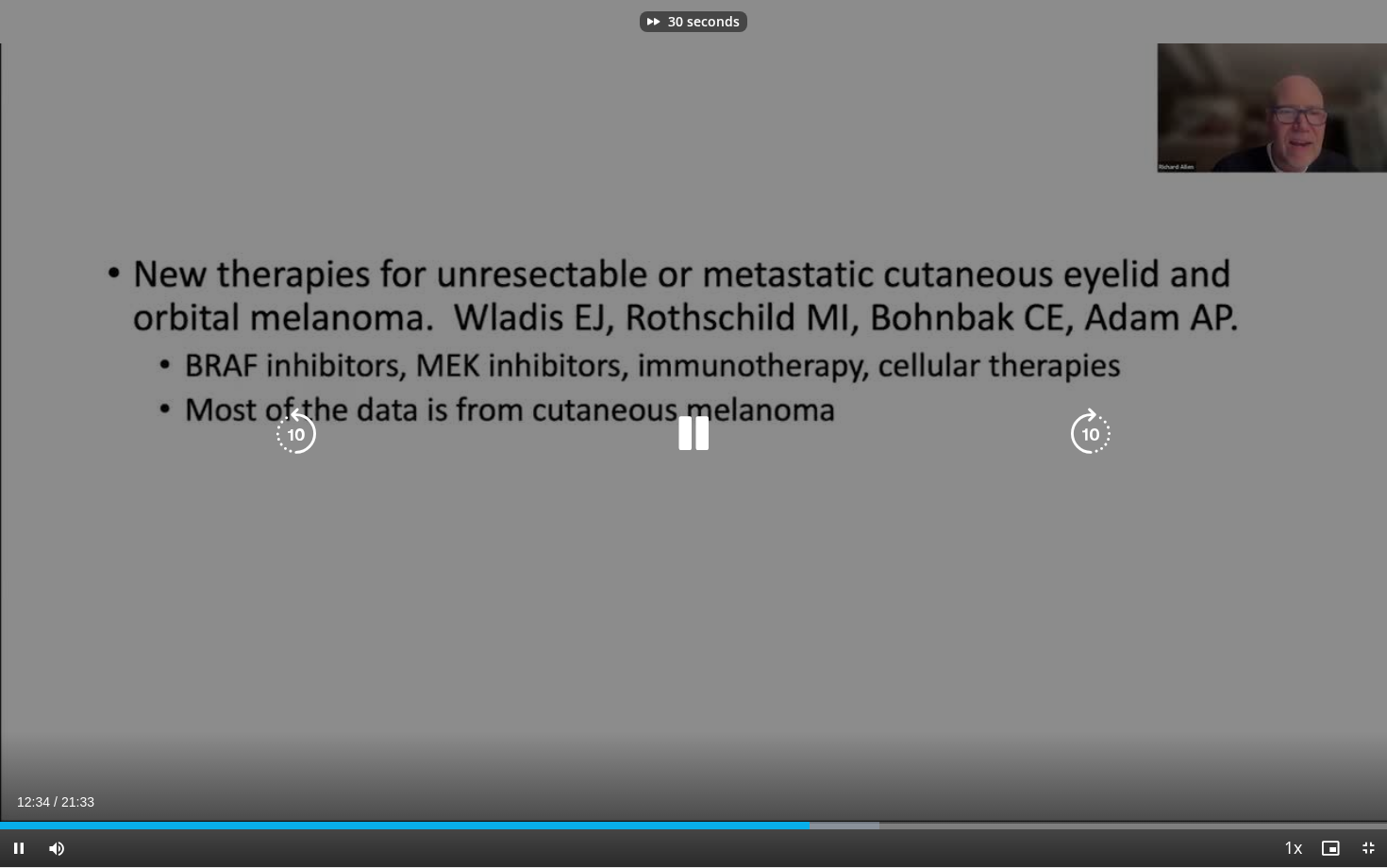 click at bounding box center [1091, 434] 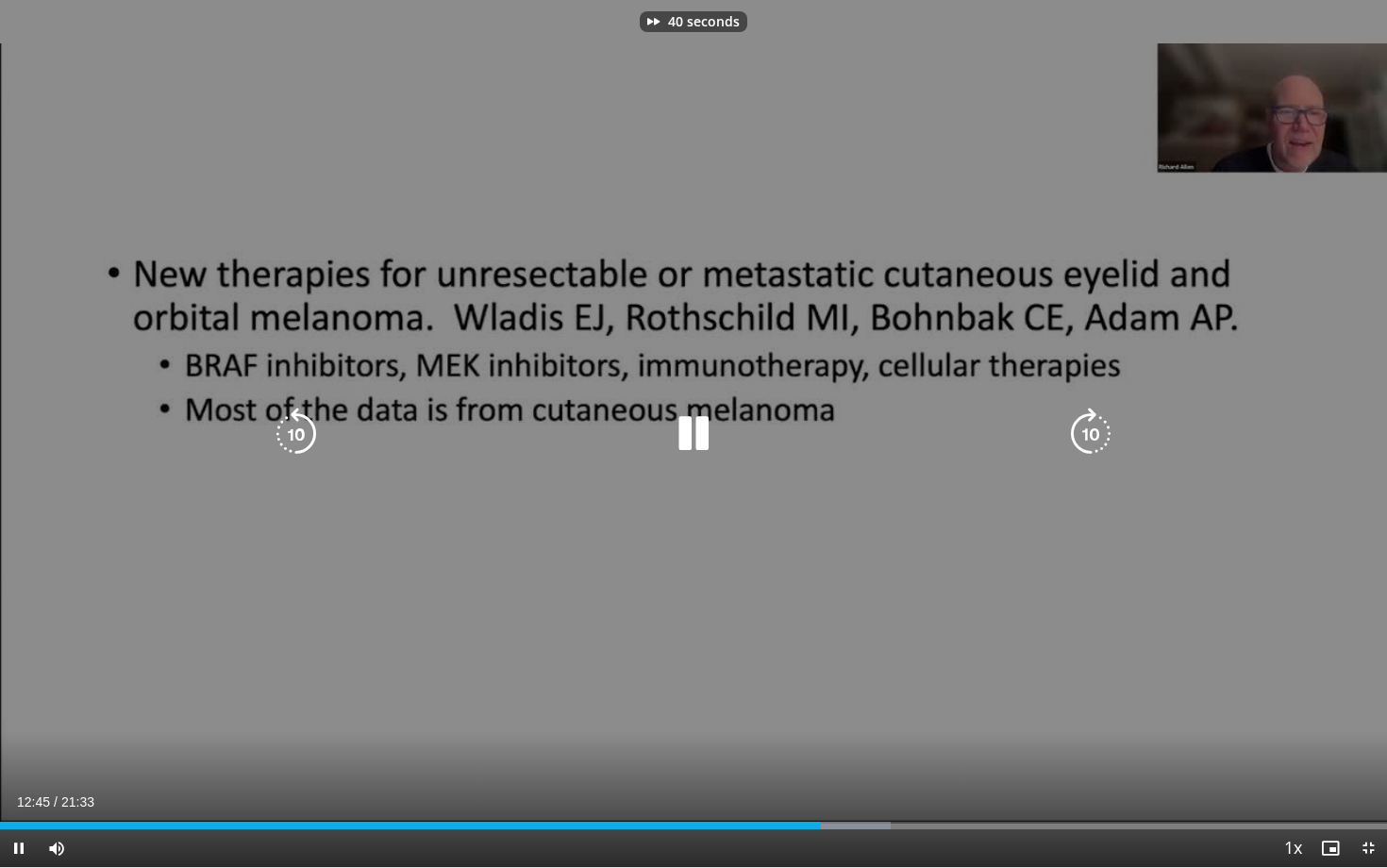click at bounding box center (1091, 434) 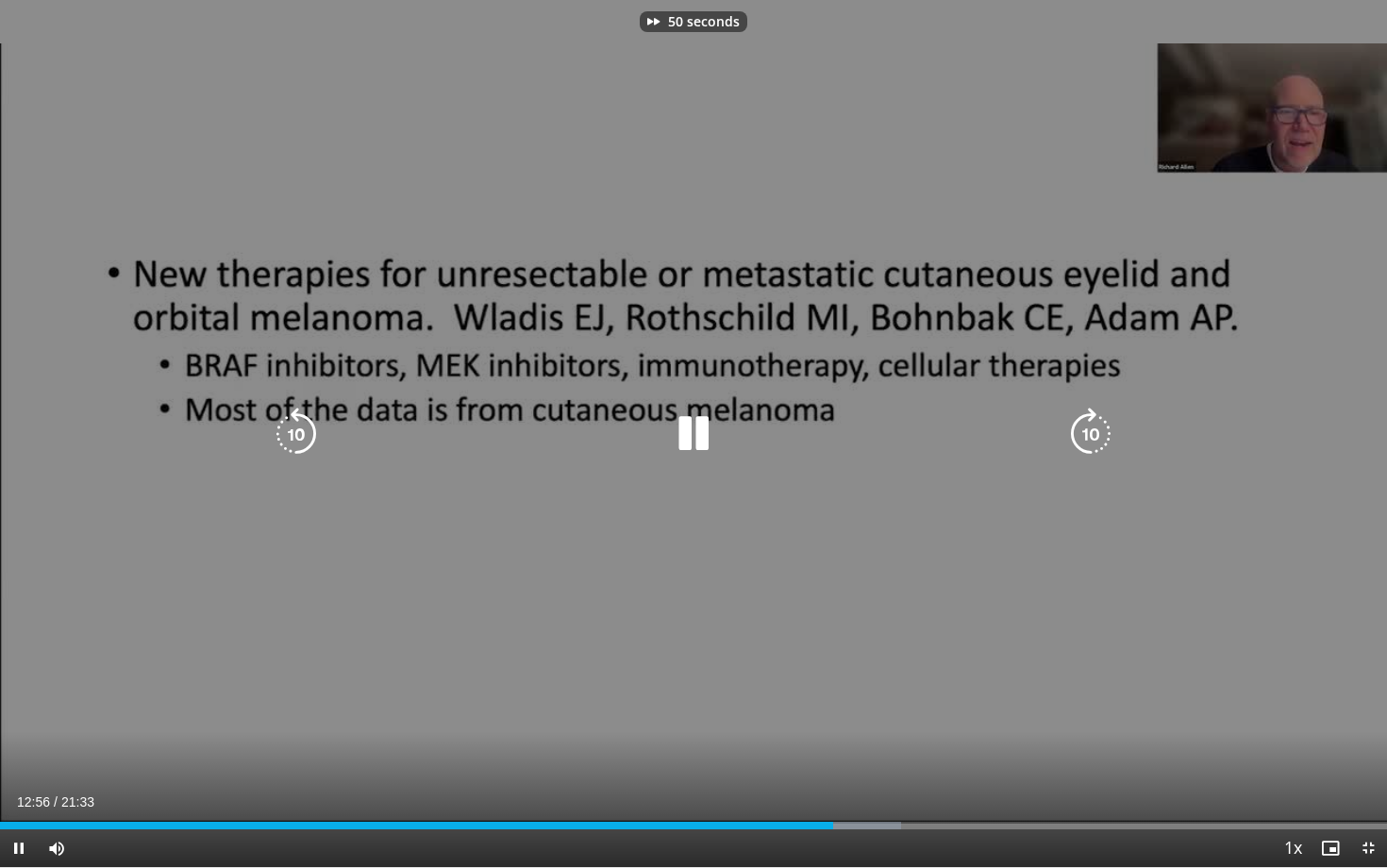 click at bounding box center [1091, 434] 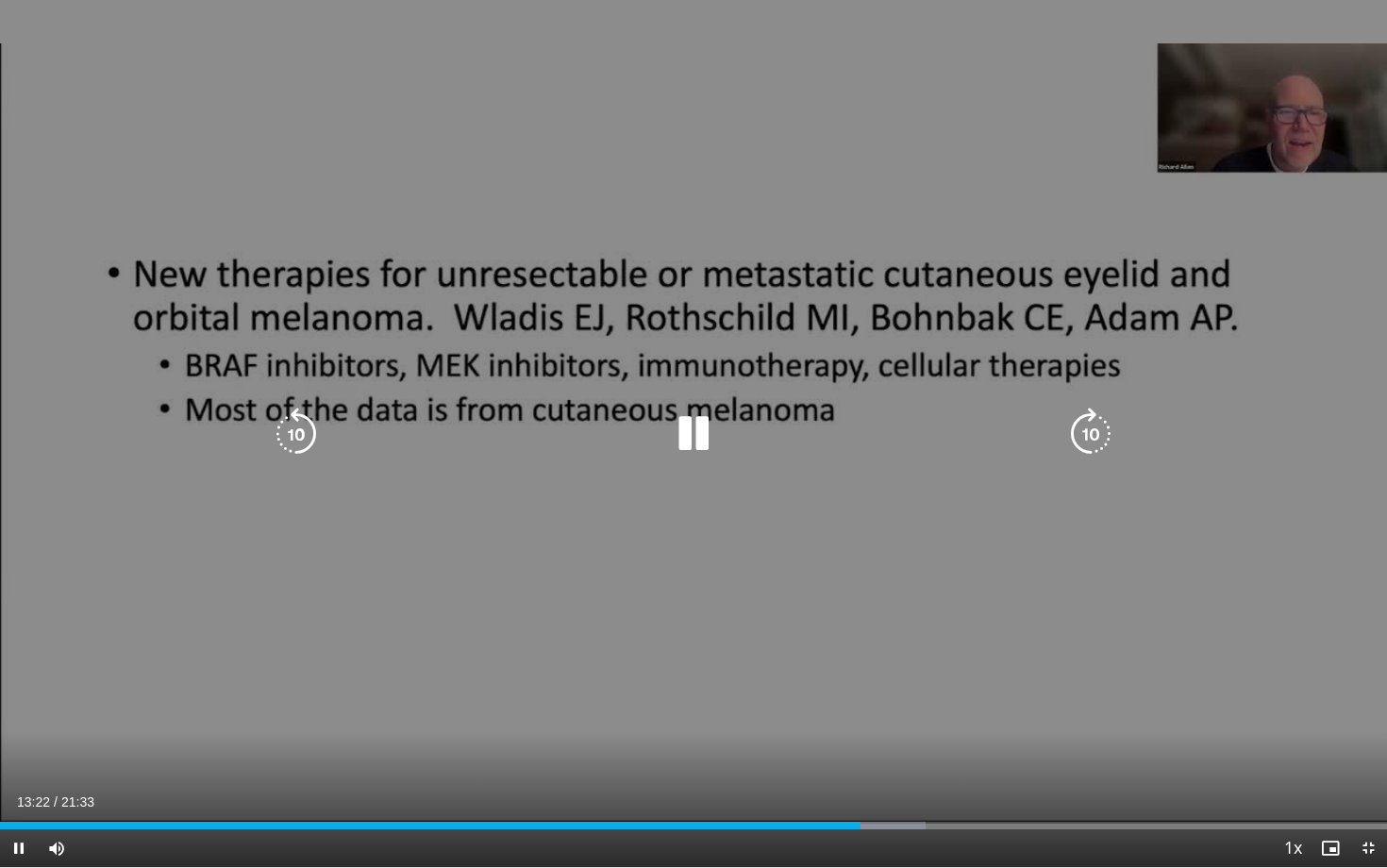 click at bounding box center [1091, 434] 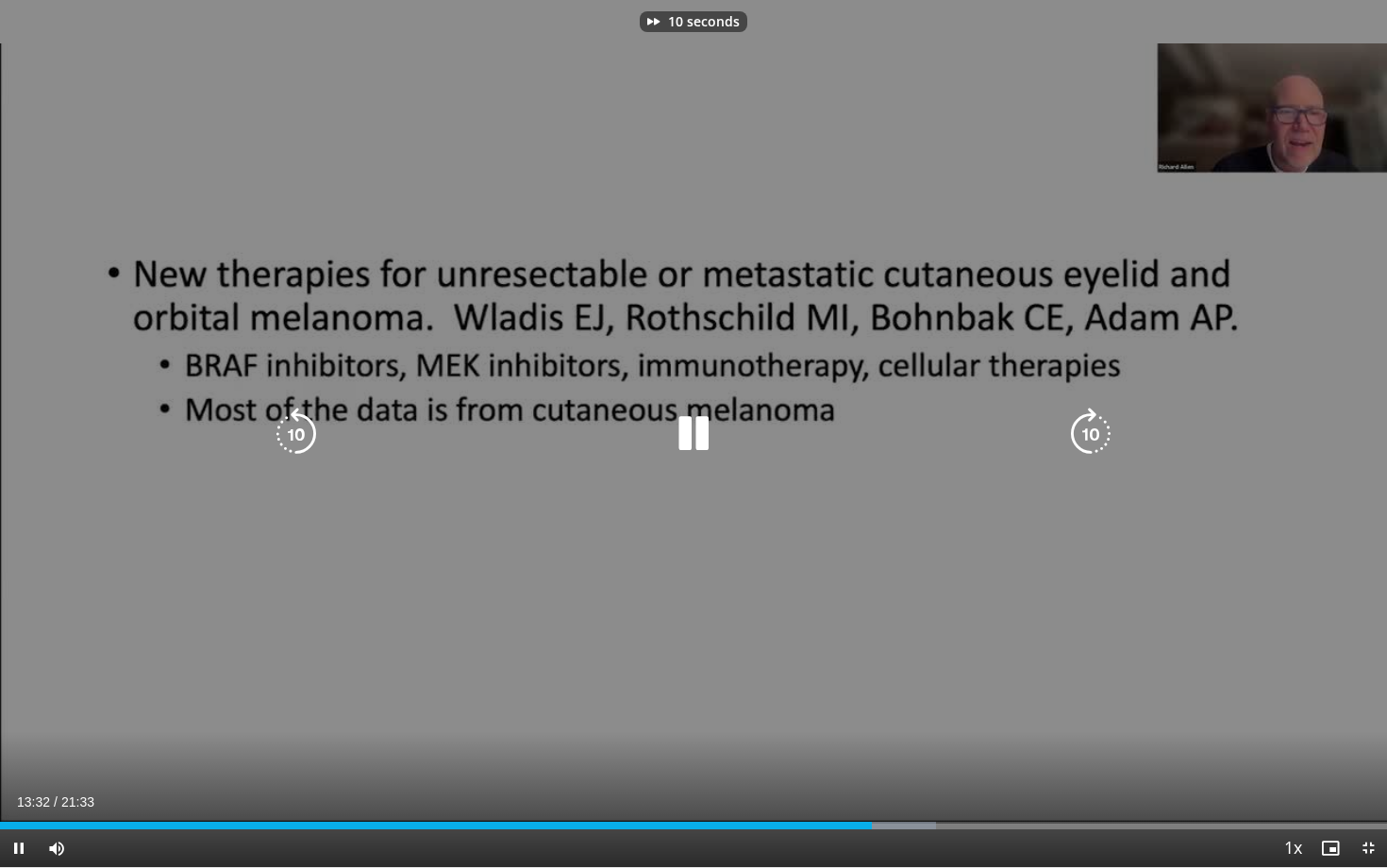 click at bounding box center [1091, 434] 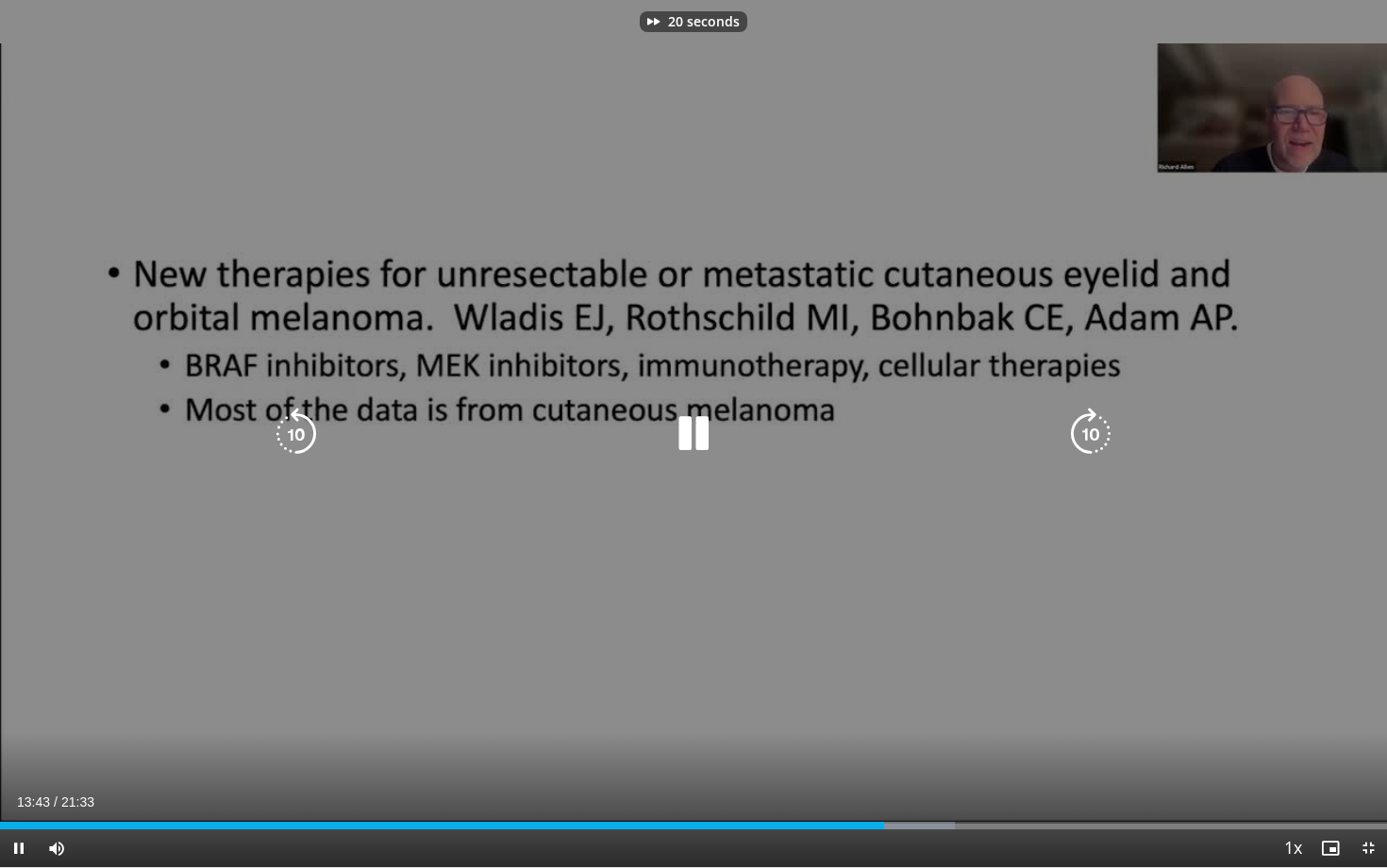 click at bounding box center [1091, 434] 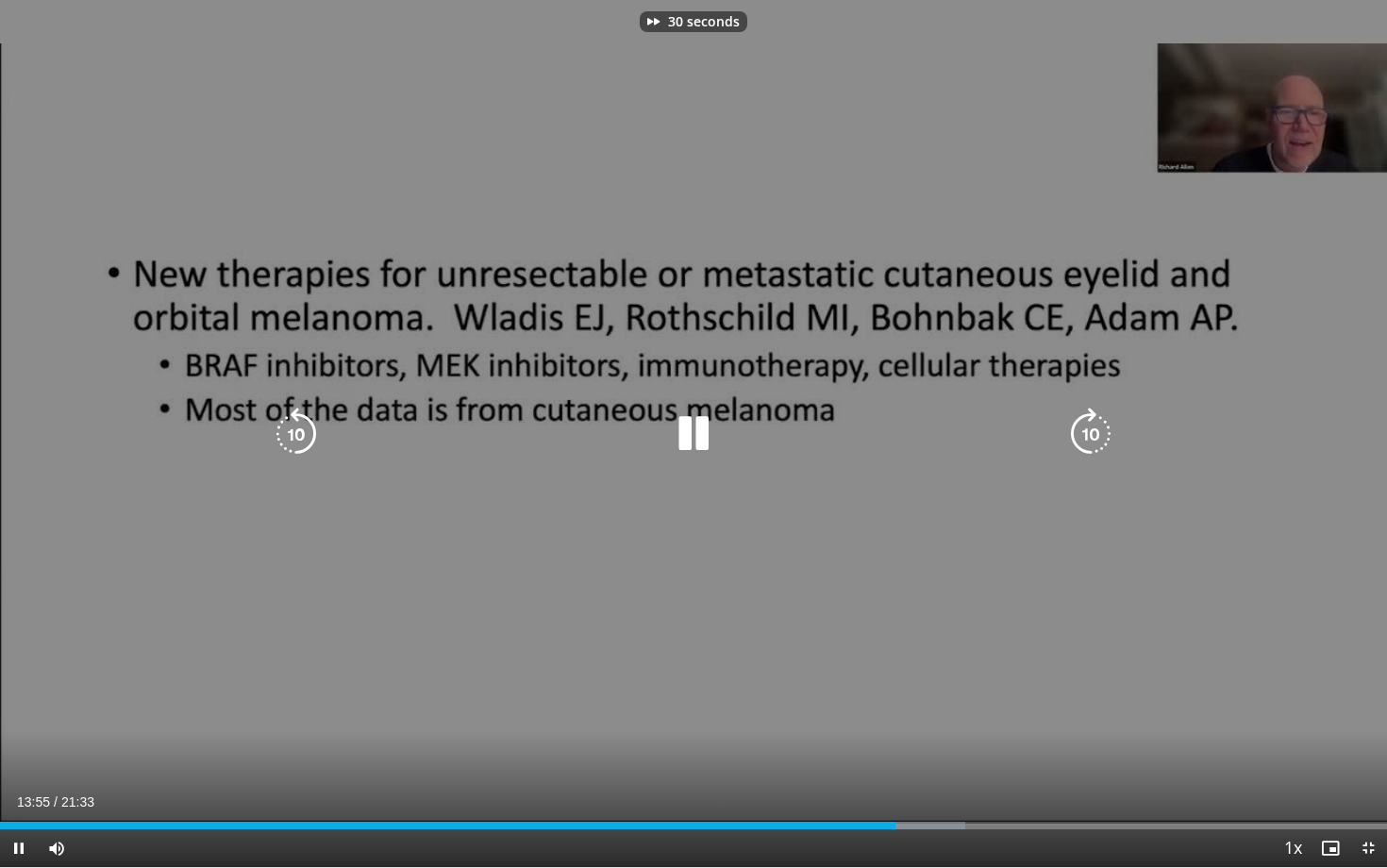 click at bounding box center [1091, 434] 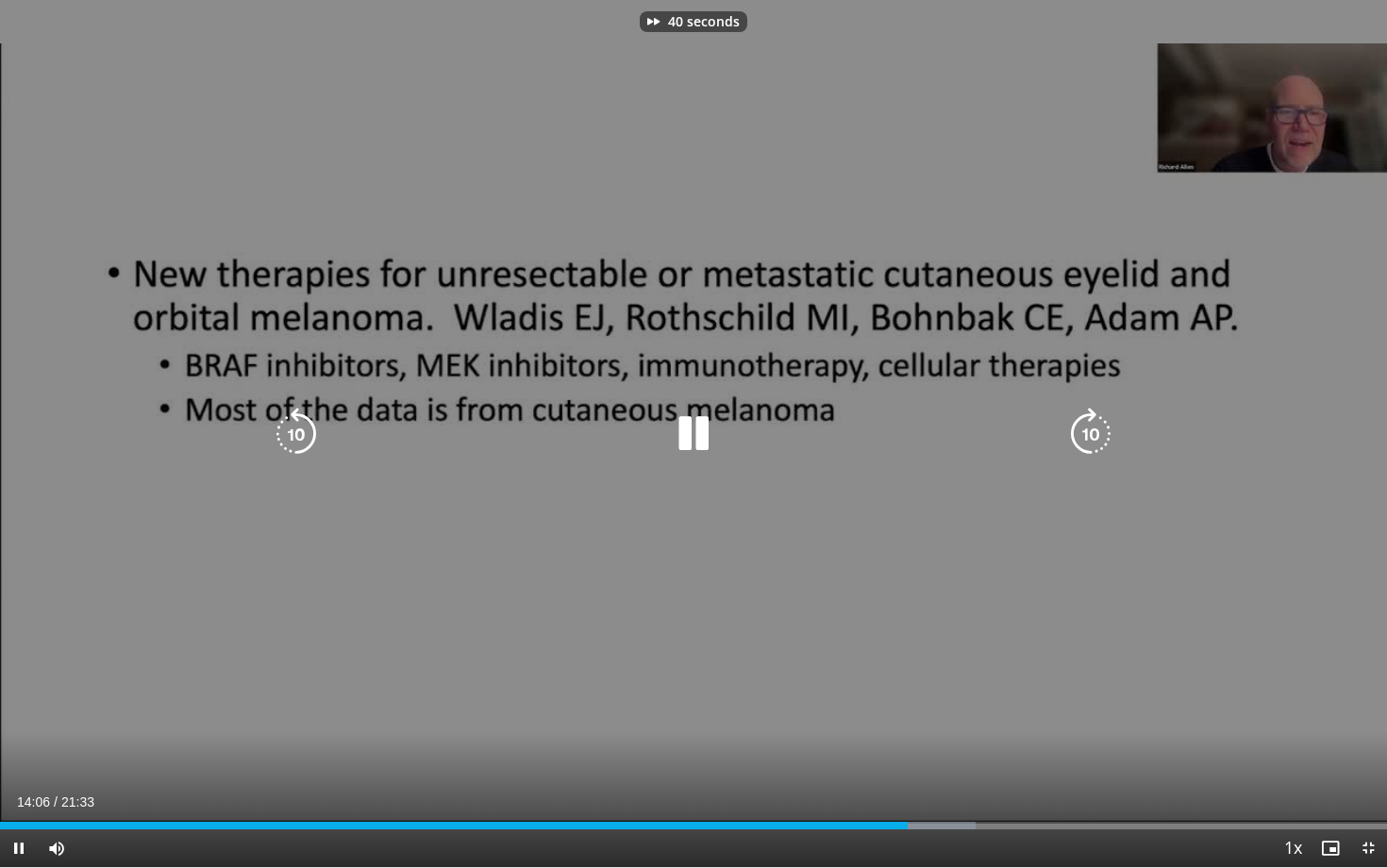 click at bounding box center [1091, 434] 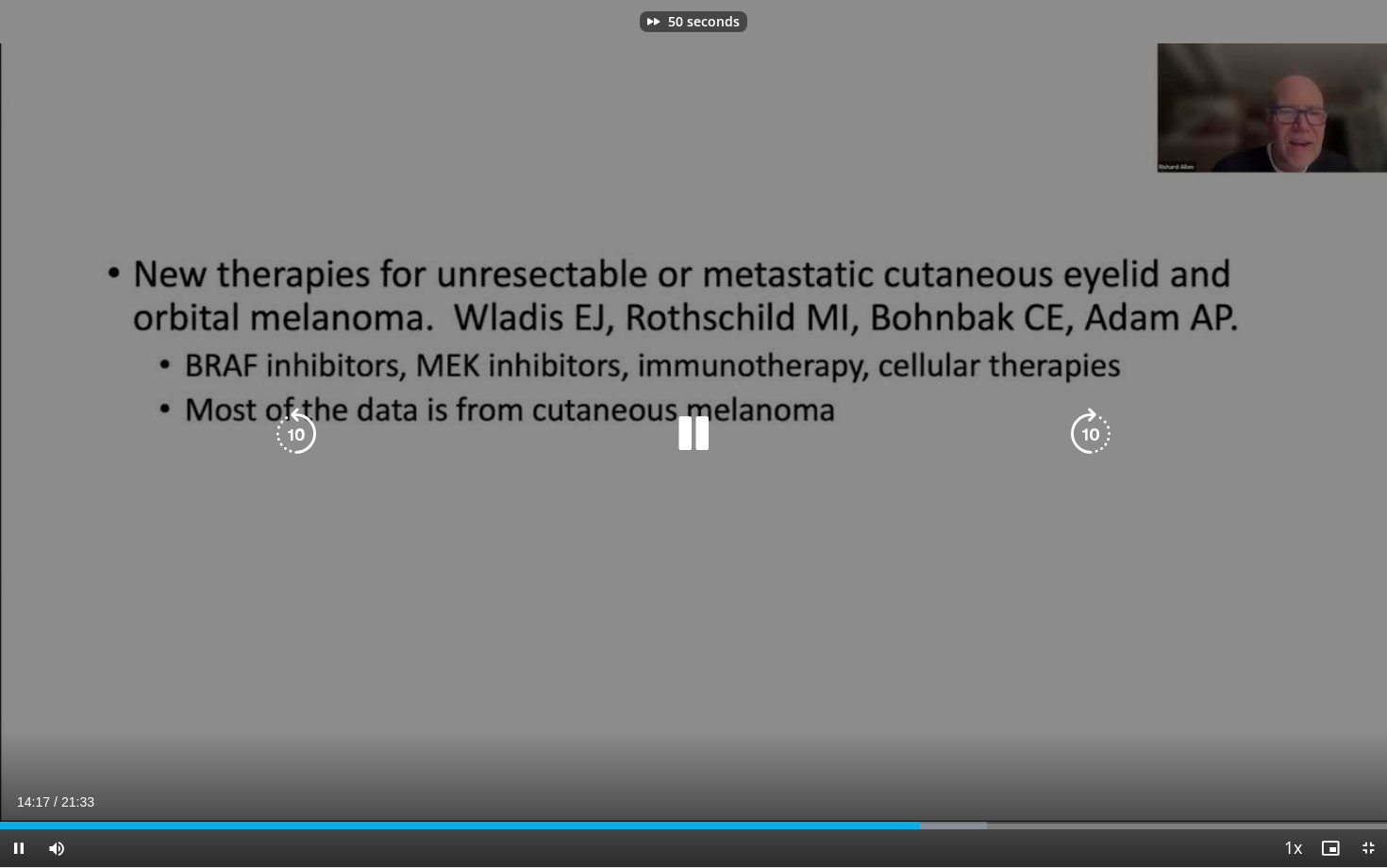 click at bounding box center [1091, 434] 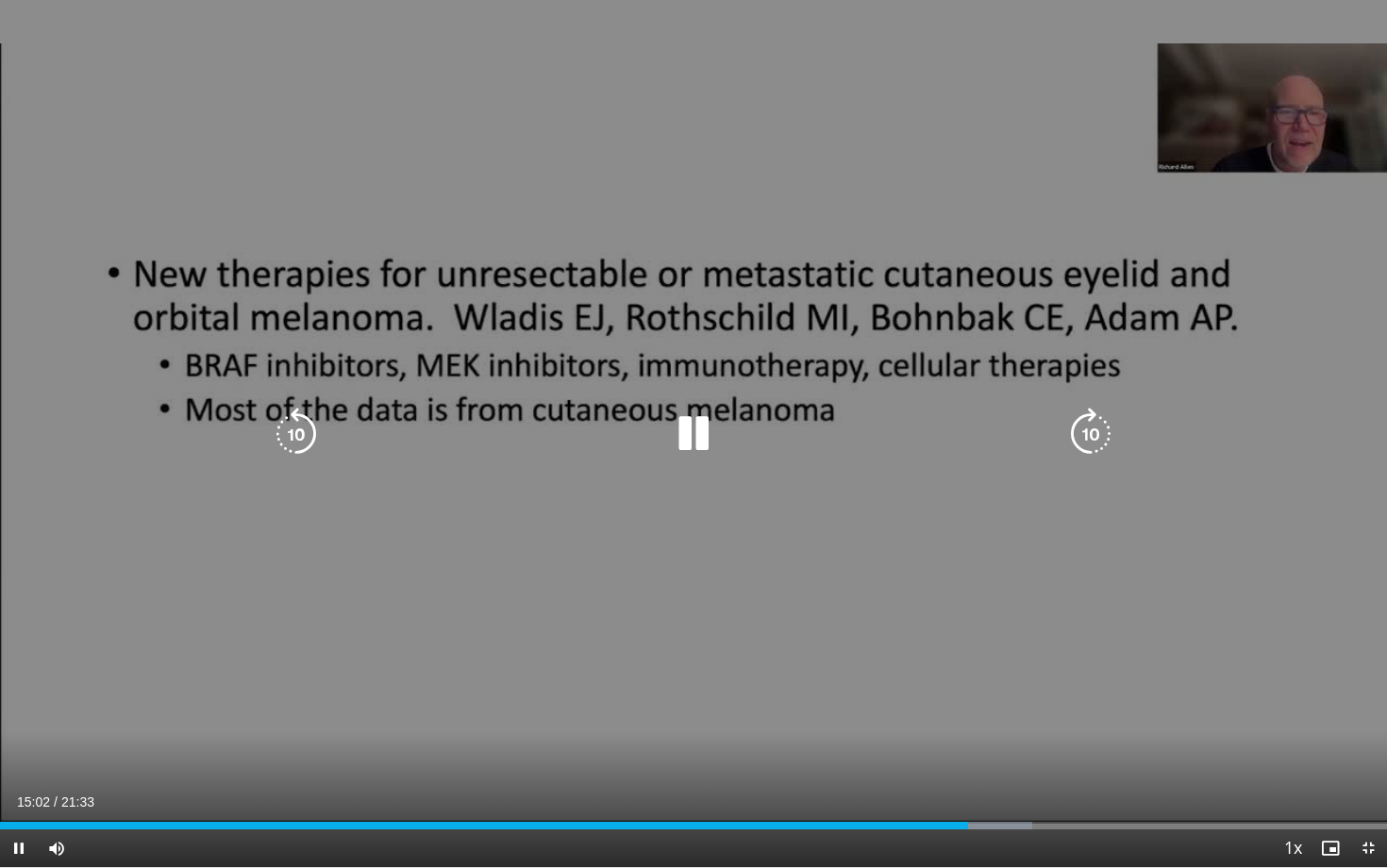 click at bounding box center [1091, 434] 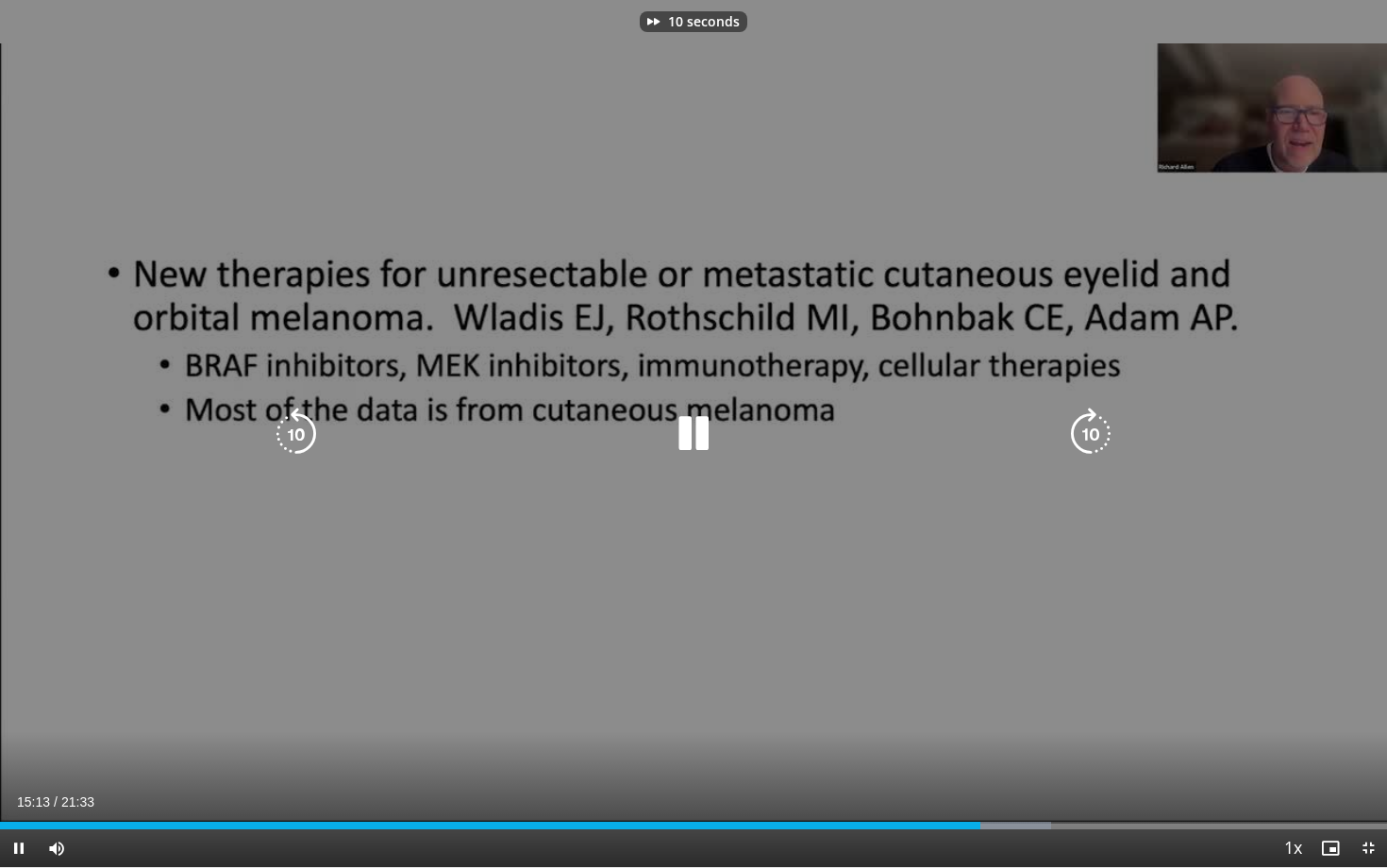 click at bounding box center (1091, 434) 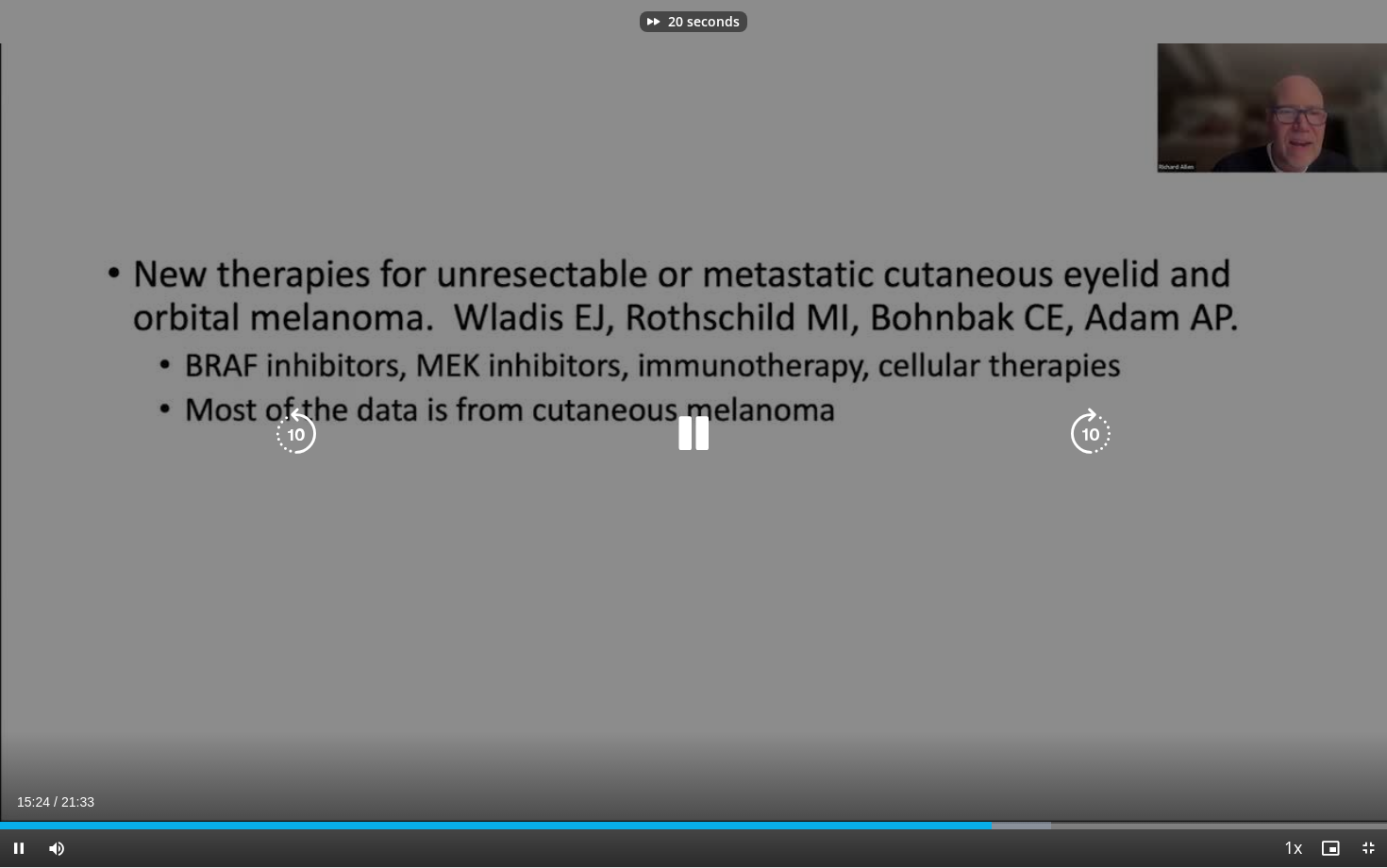 click at bounding box center [1091, 434] 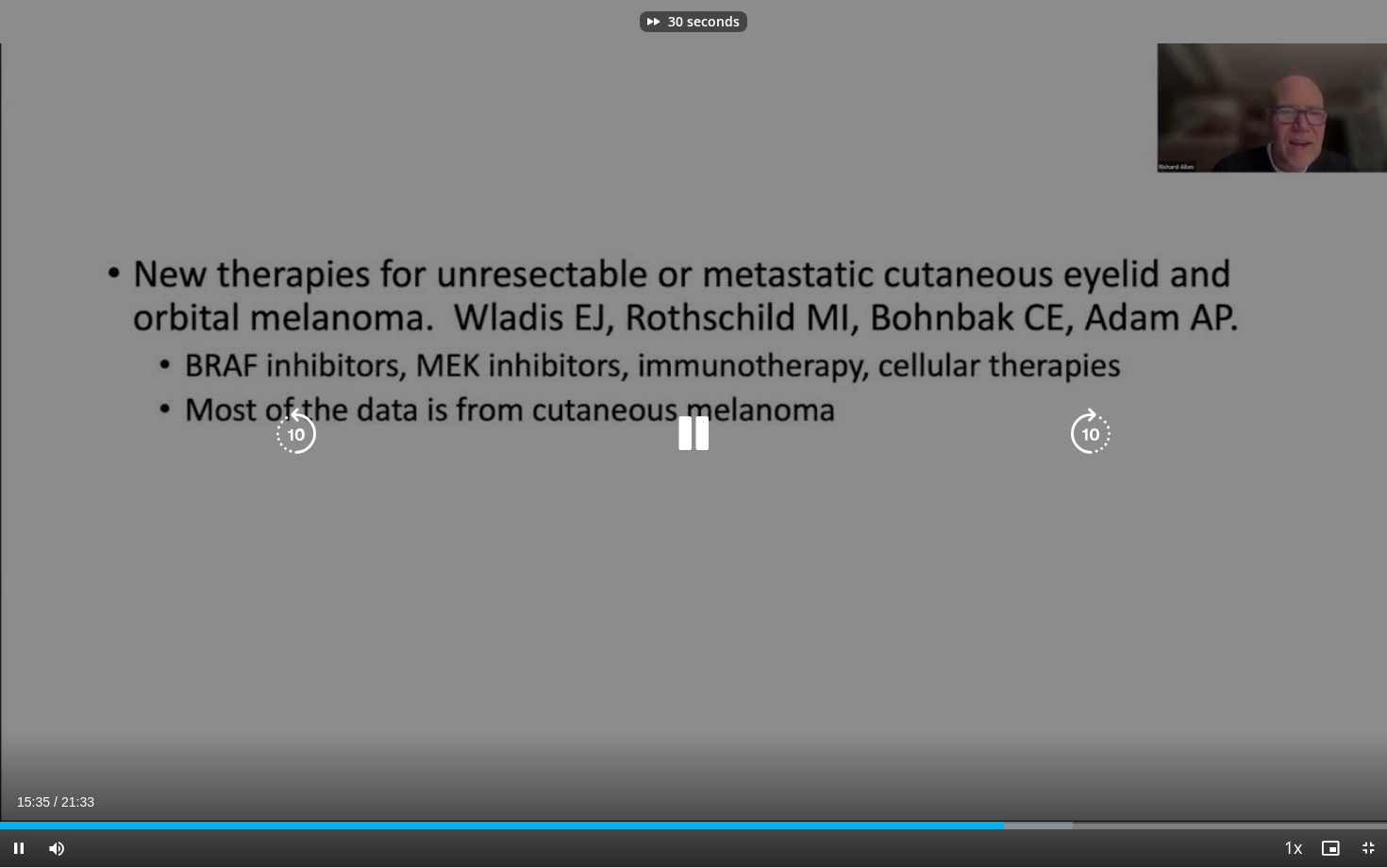 click at bounding box center [1091, 434] 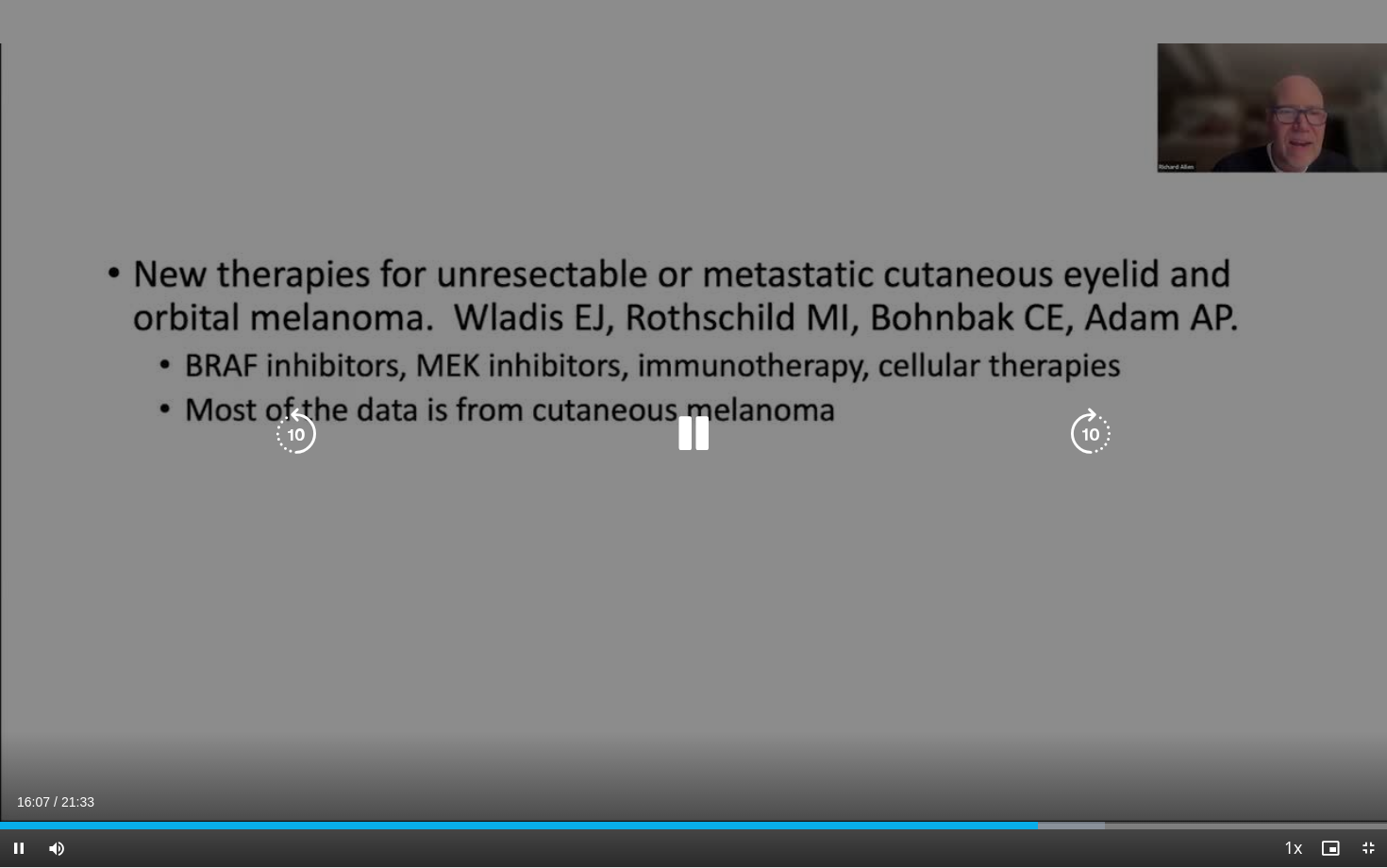 click at bounding box center (1091, 434) 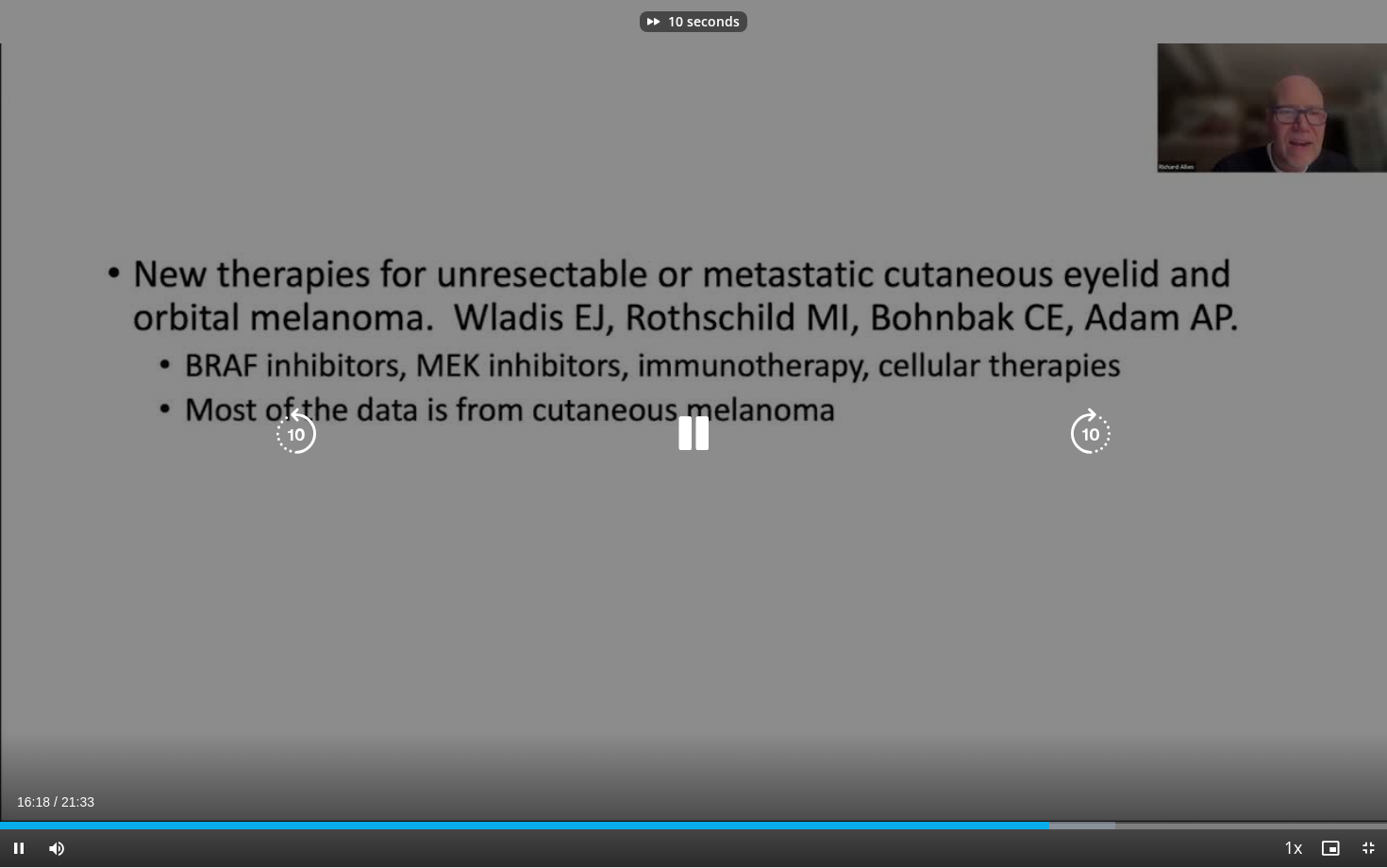 click at bounding box center [1091, 434] 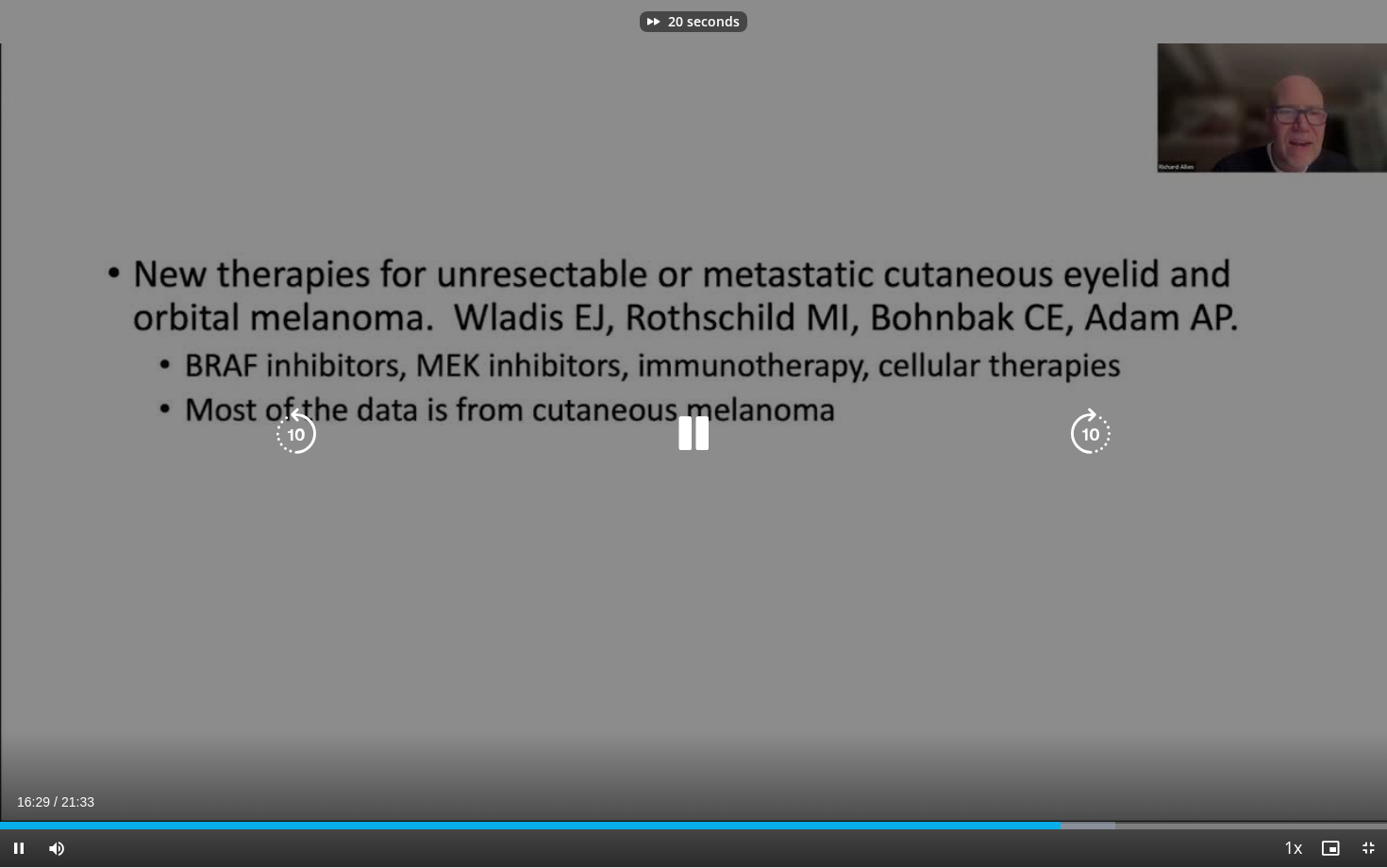 click at bounding box center (1091, 434) 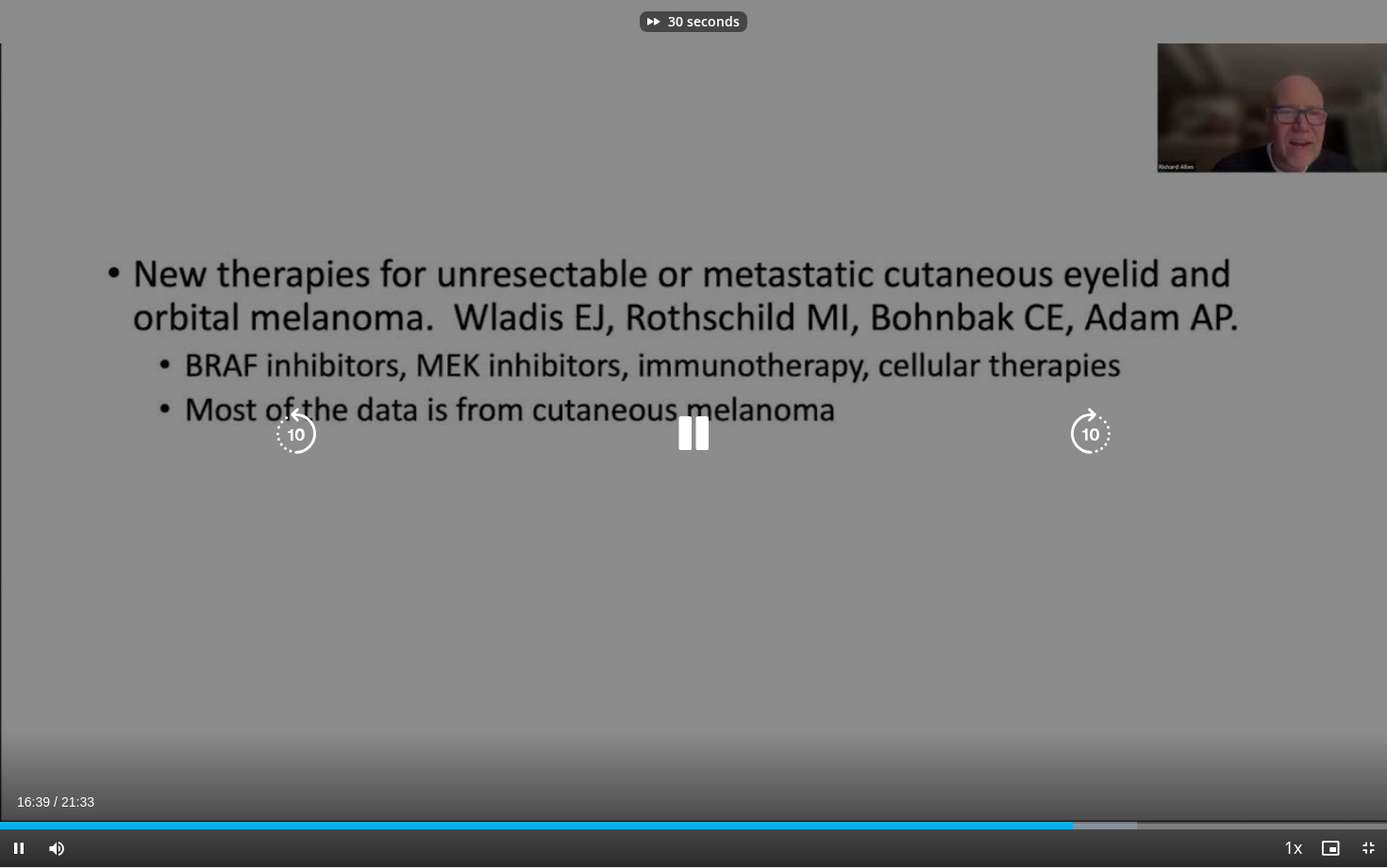 click at bounding box center [1091, 434] 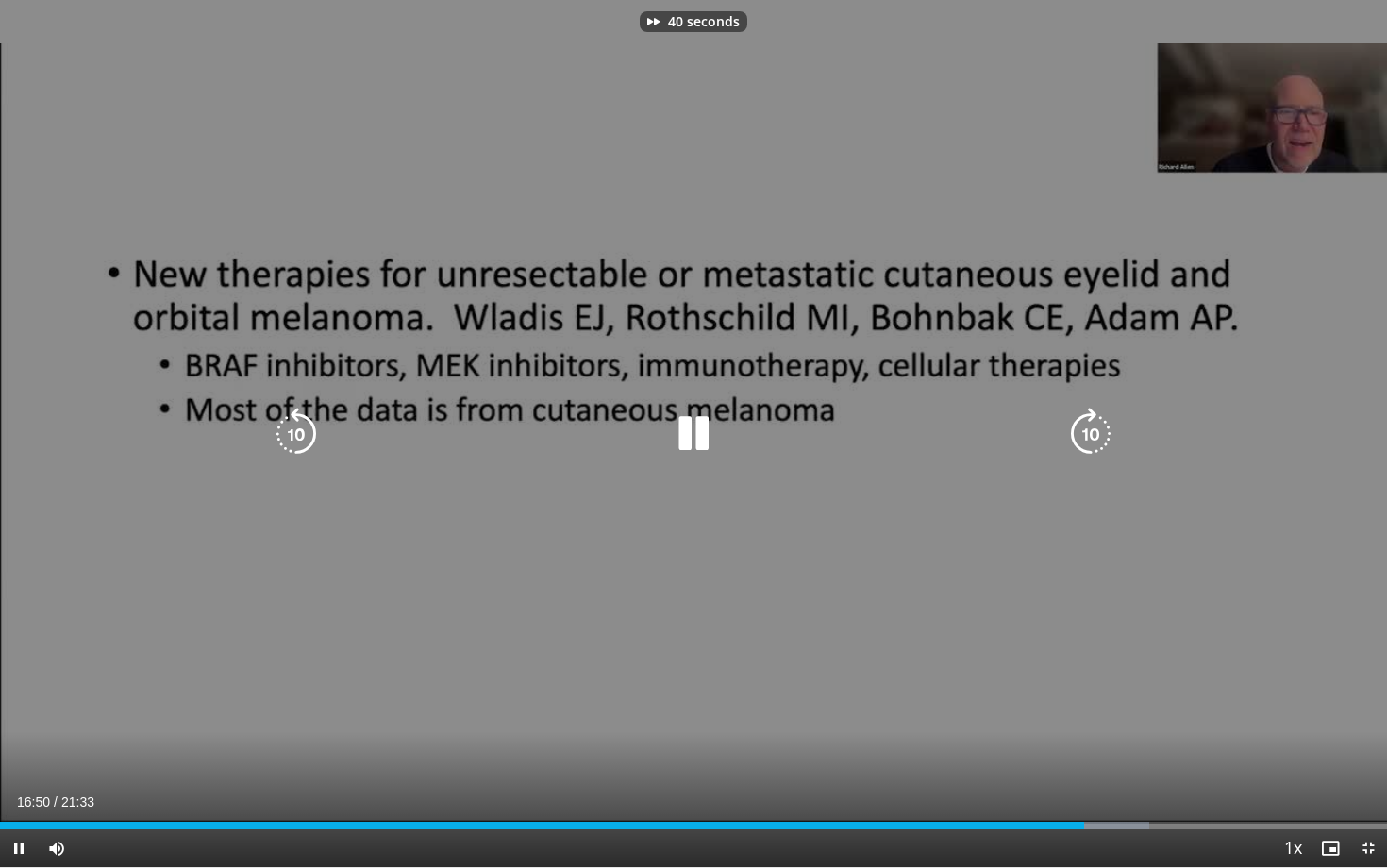 click at bounding box center [1091, 434] 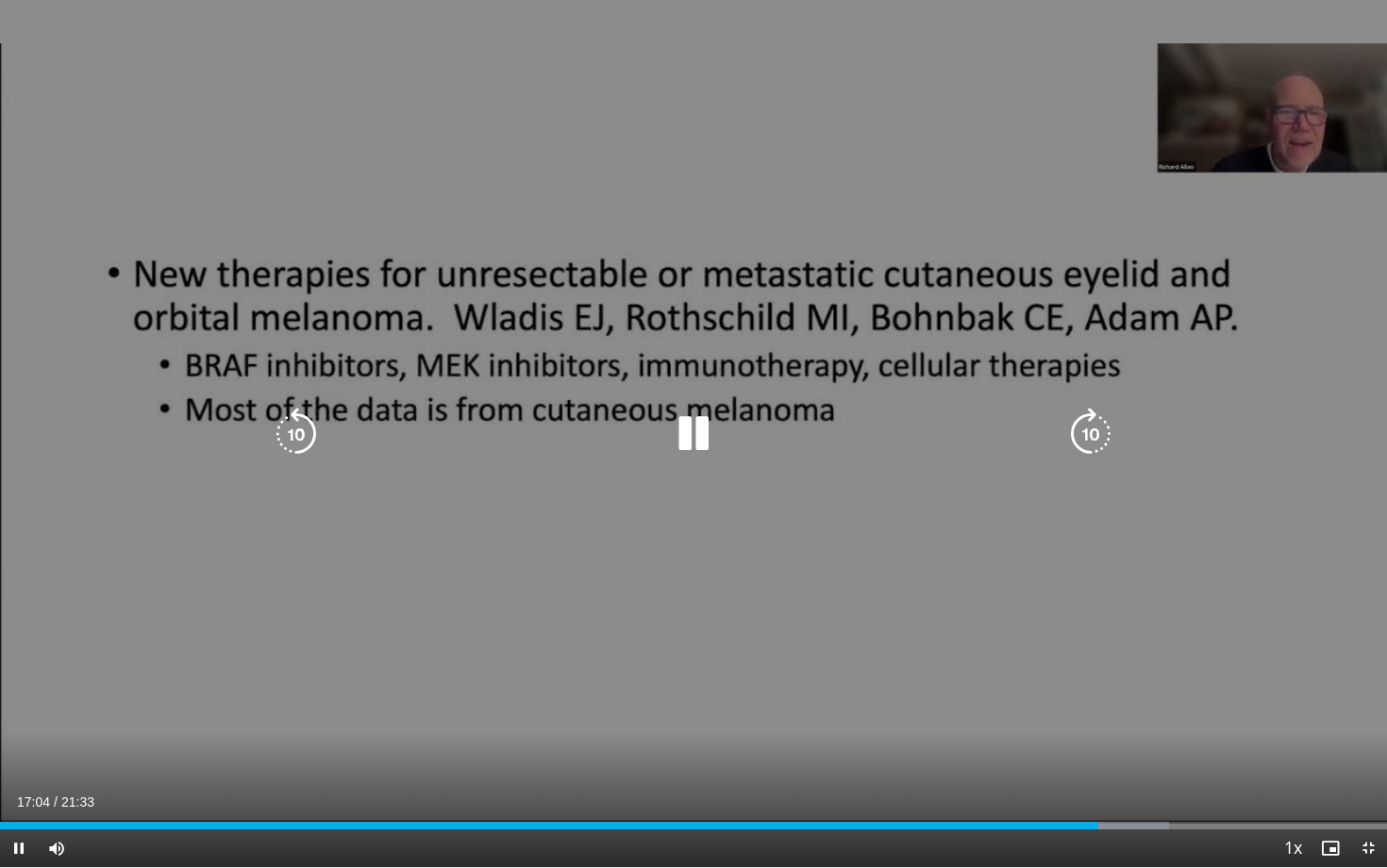 click at bounding box center (296, 434) 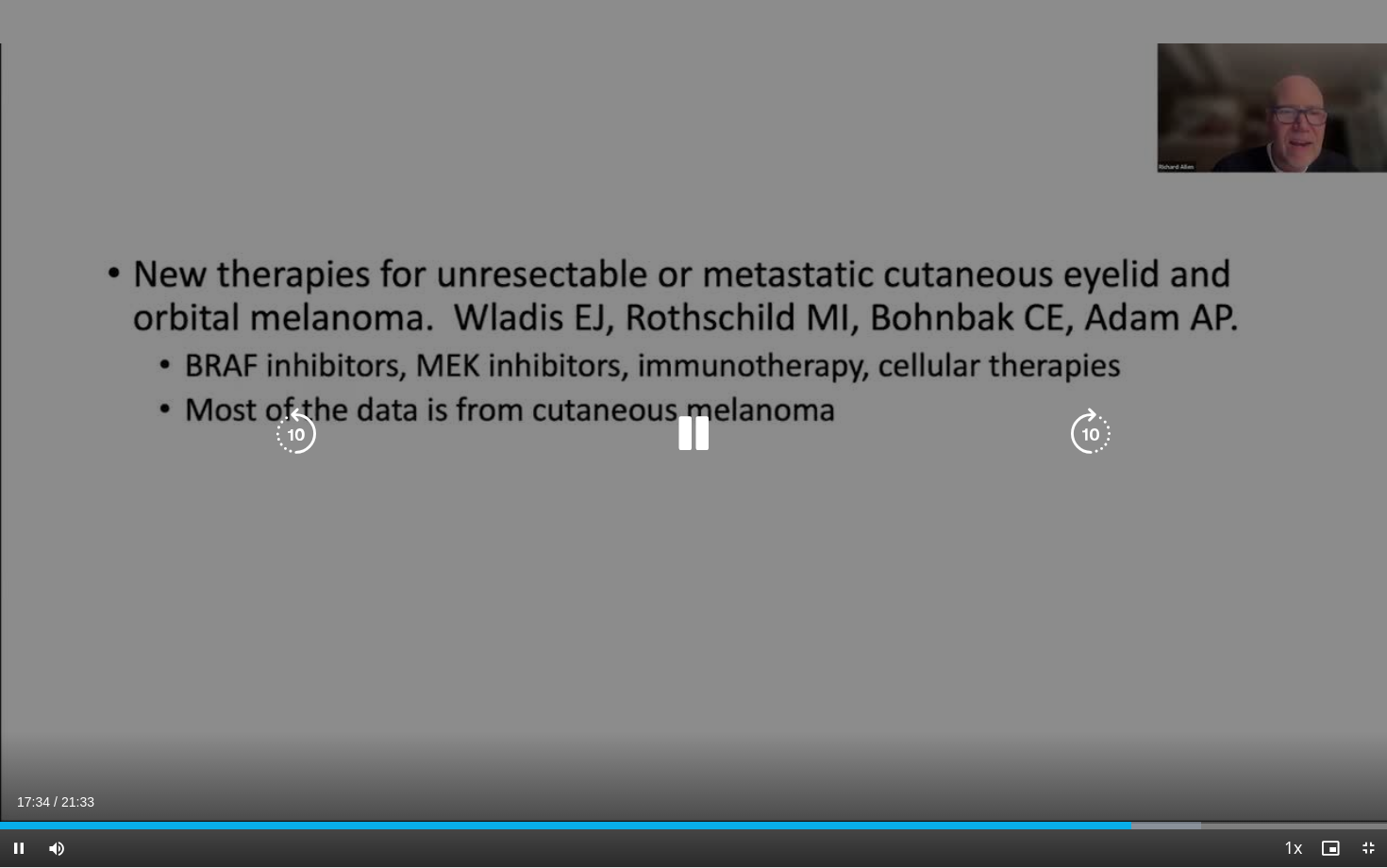 click at bounding box center (1091, 434) 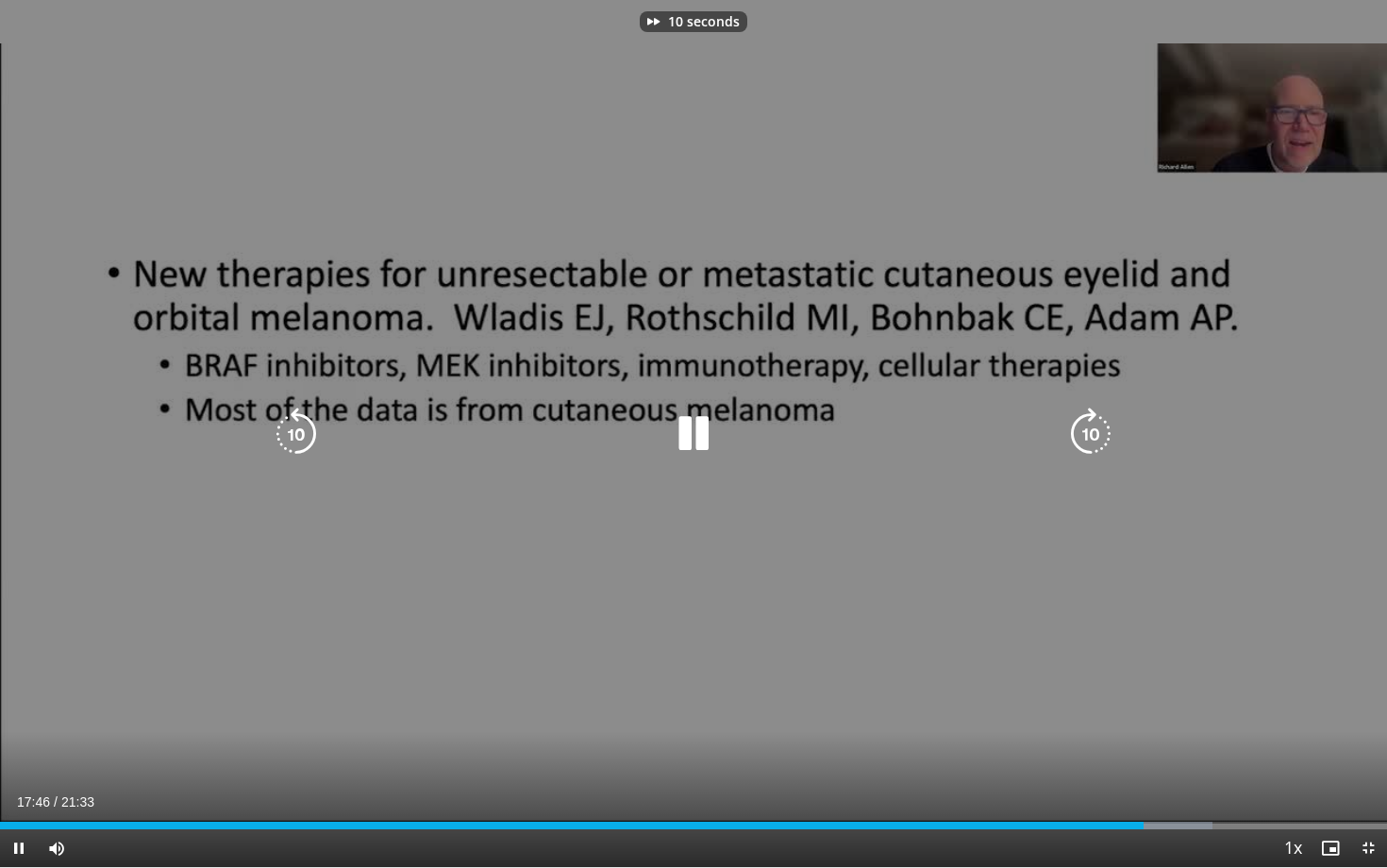 click at bounding box center [1091, 434] 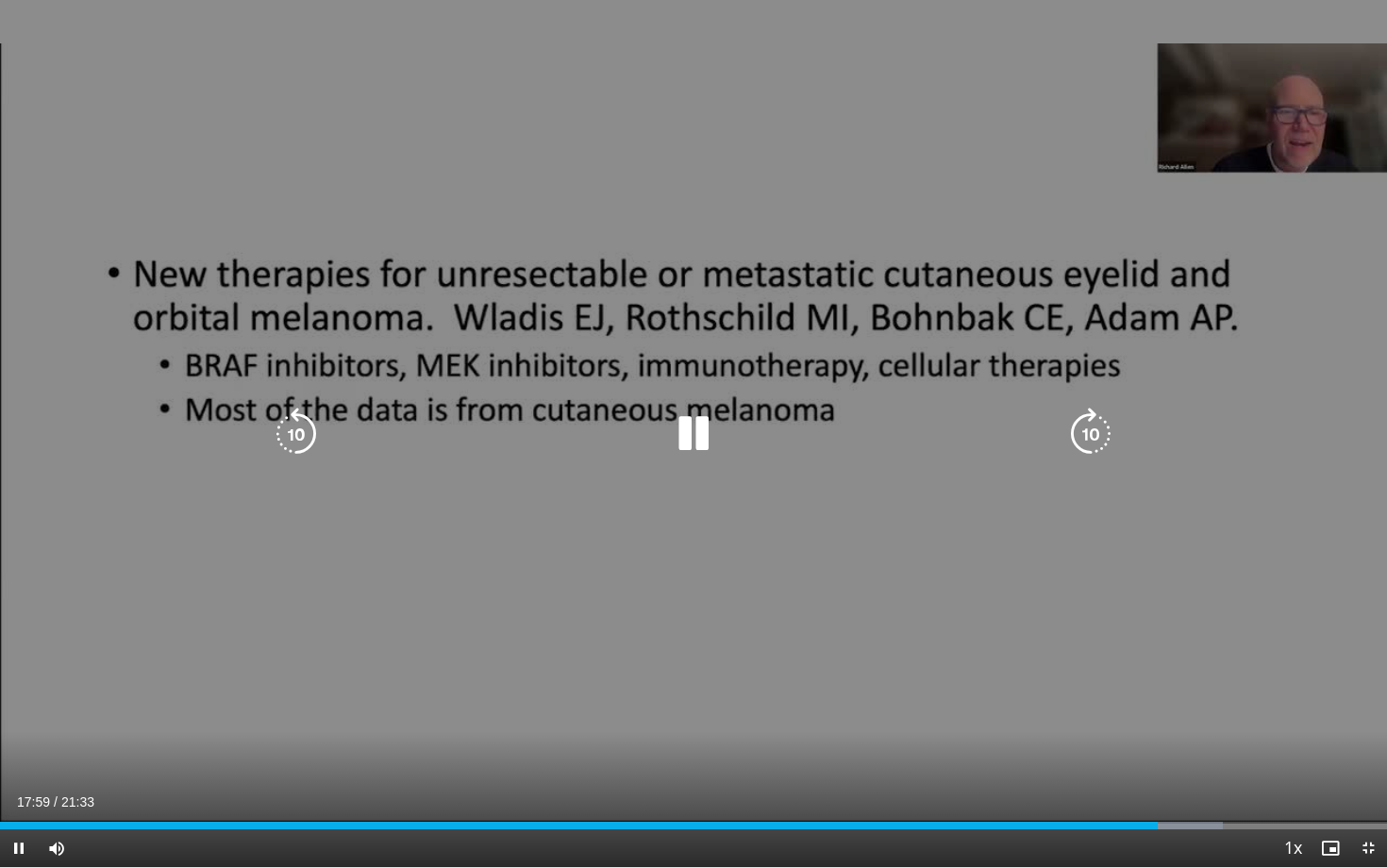 click on "20 seconds
Tap to unmute" at bounding box center [694, 433] 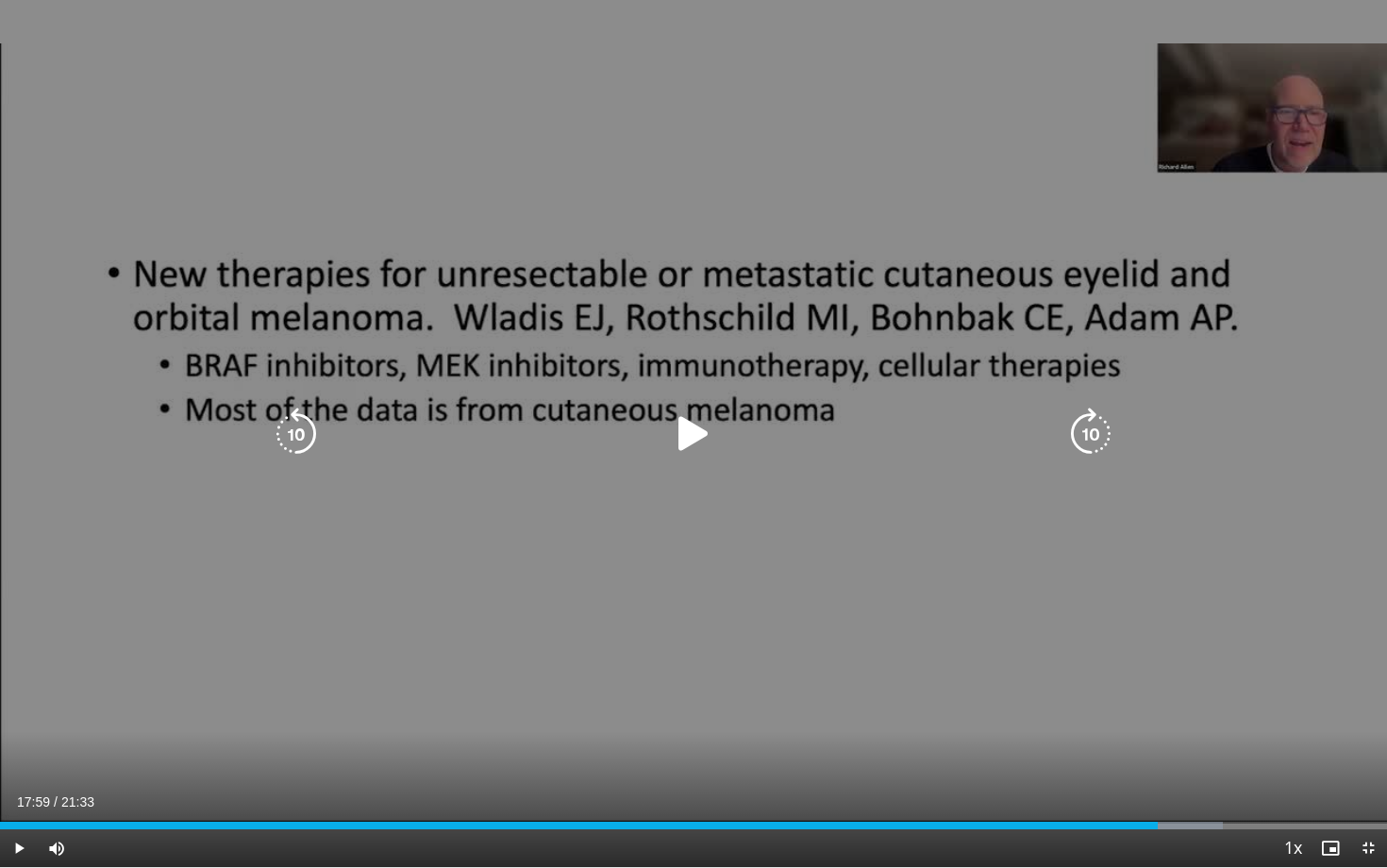 click at bounding box center [694, 434] 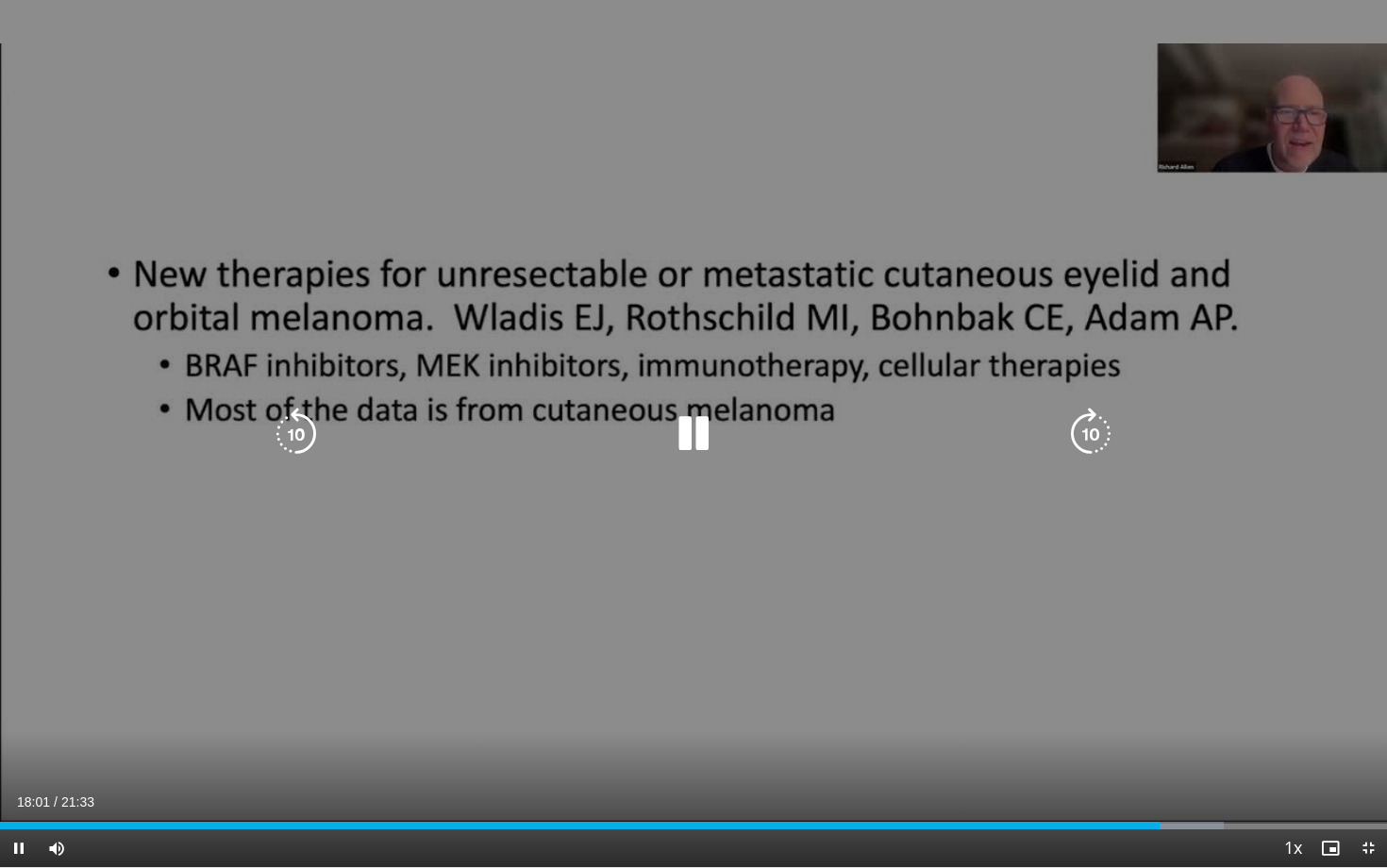 click at bounding box center (1091, 434) 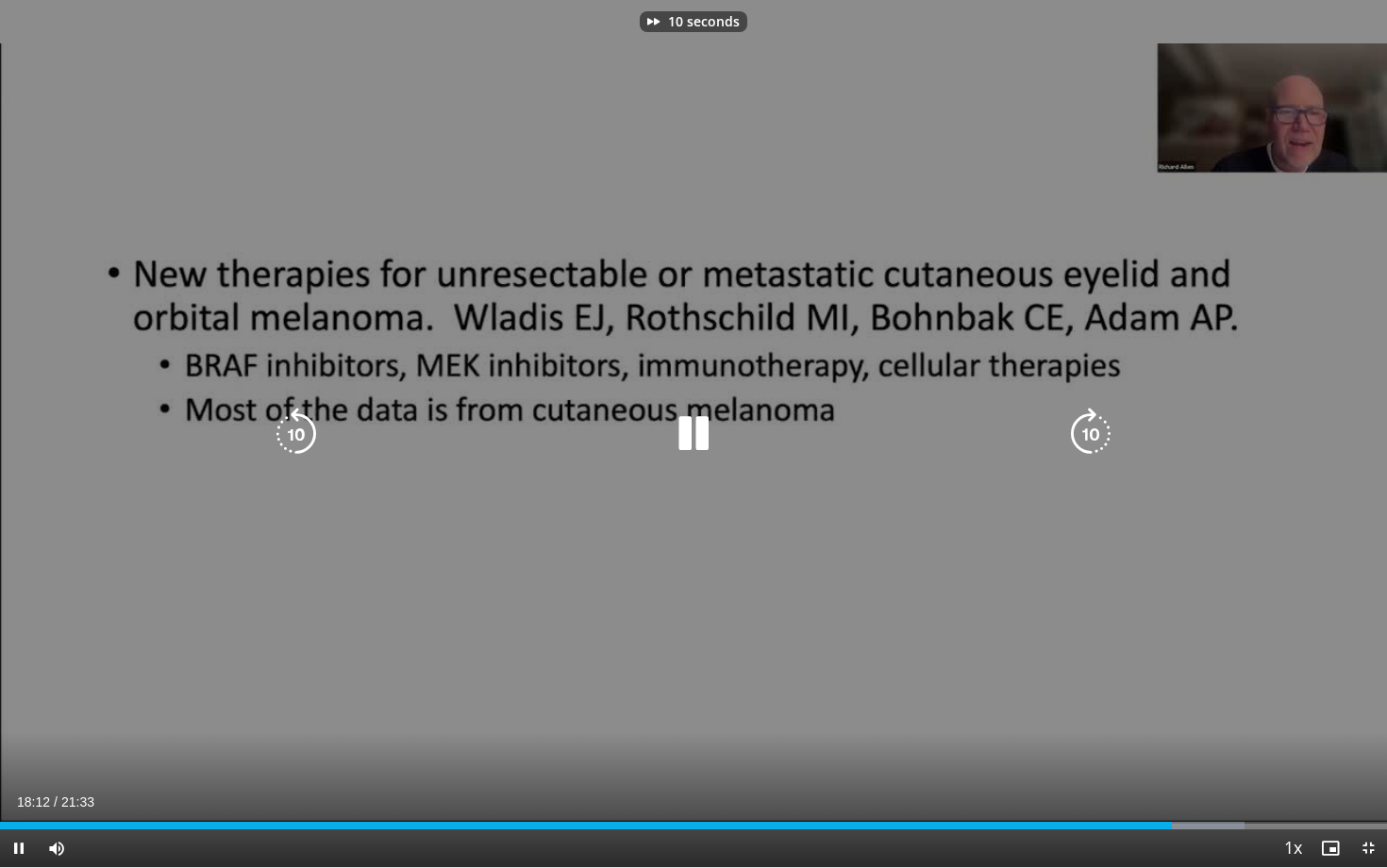 click at bounding box center (1091, 434) 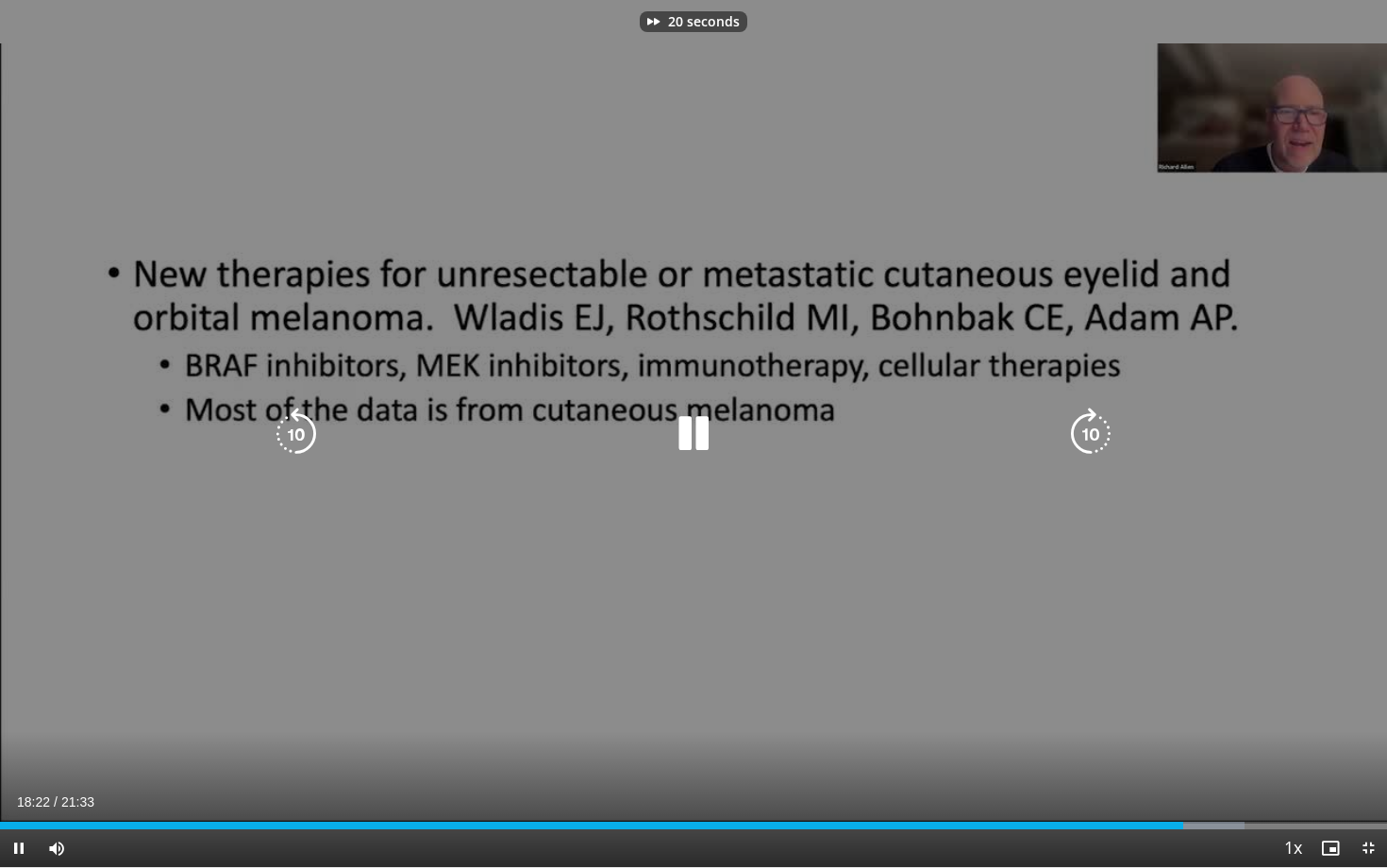 click at bounding box center (1091, 434) 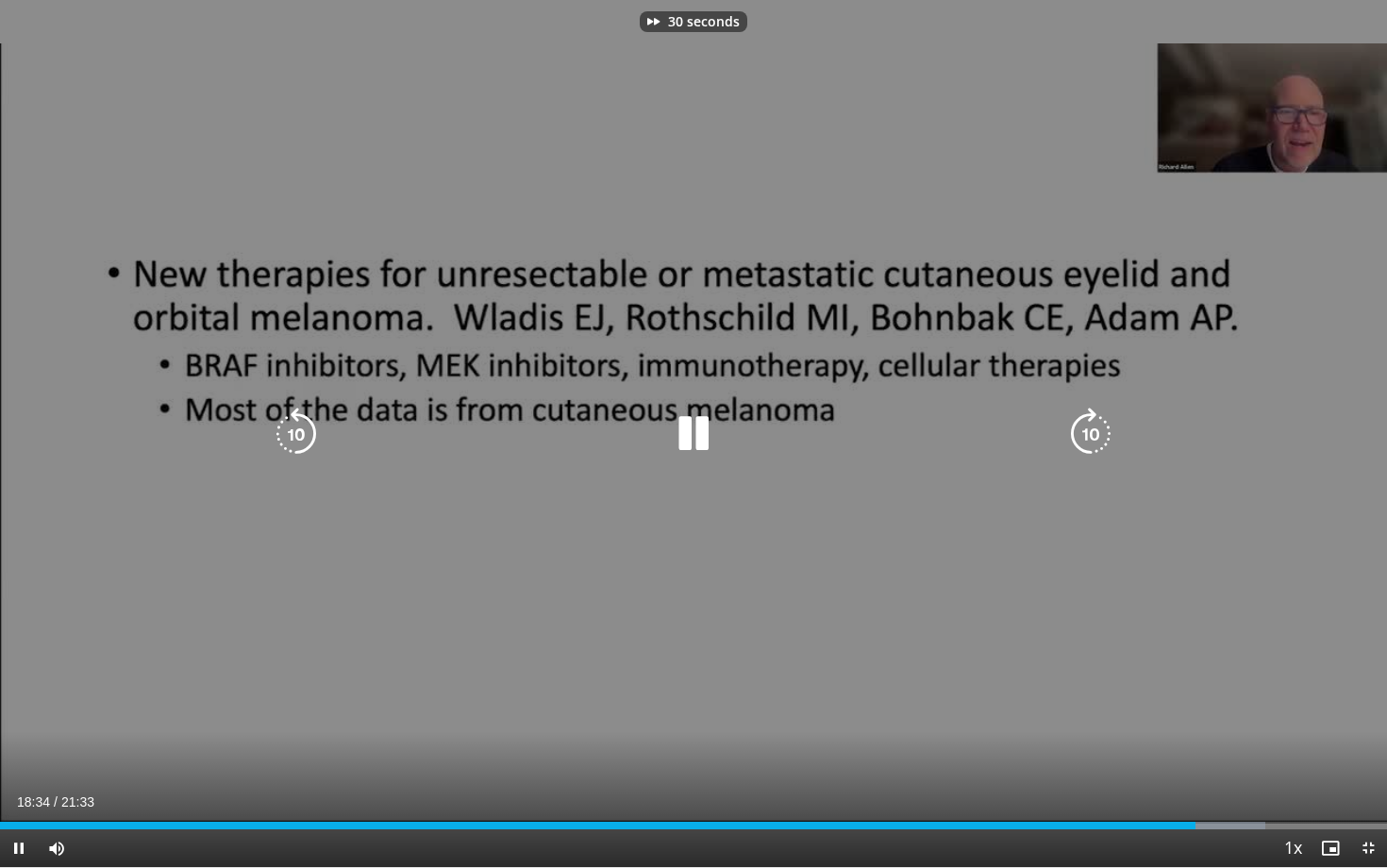 click at bounding box center [1091, 434] 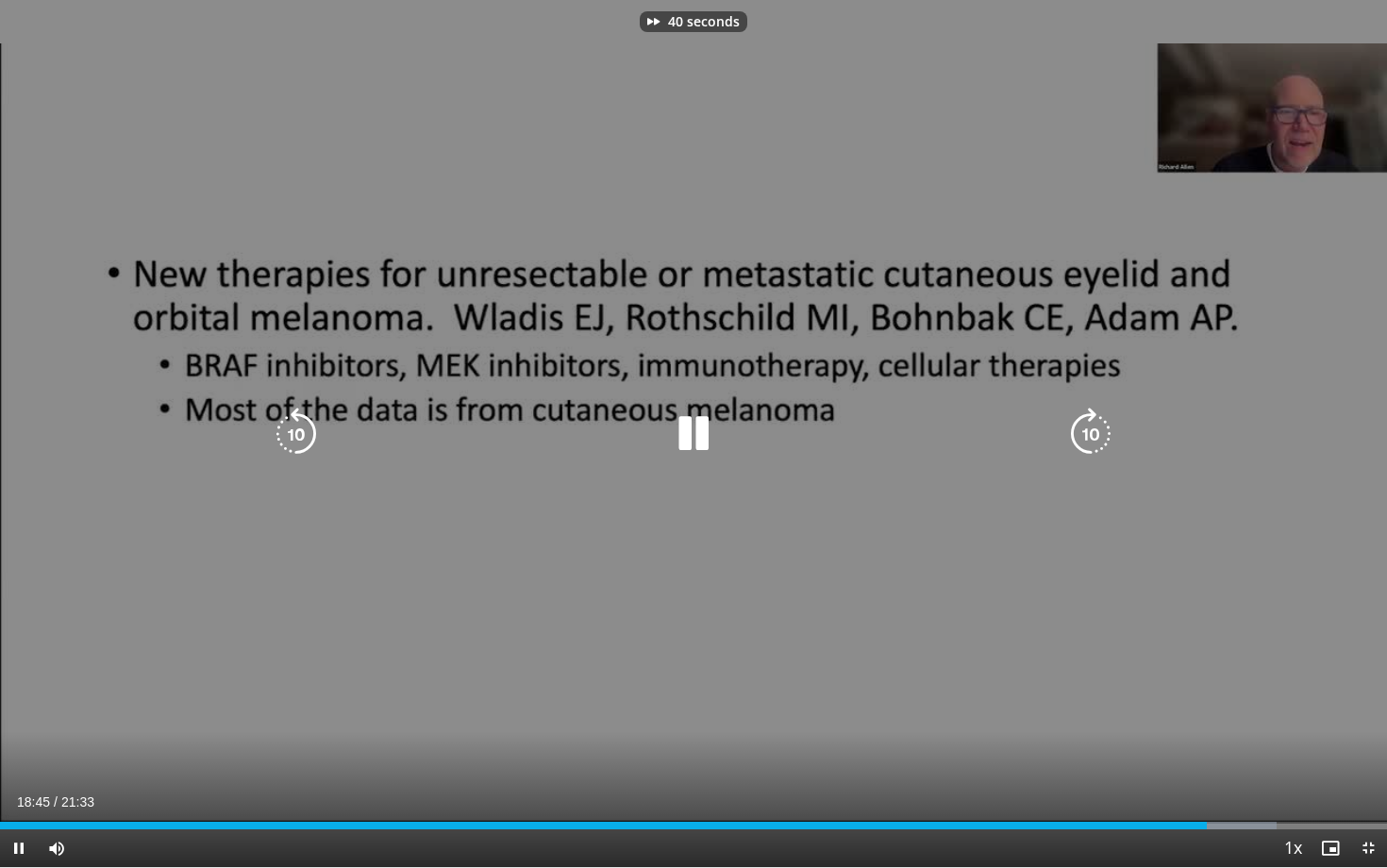 click at bounding box center [1091, 434] 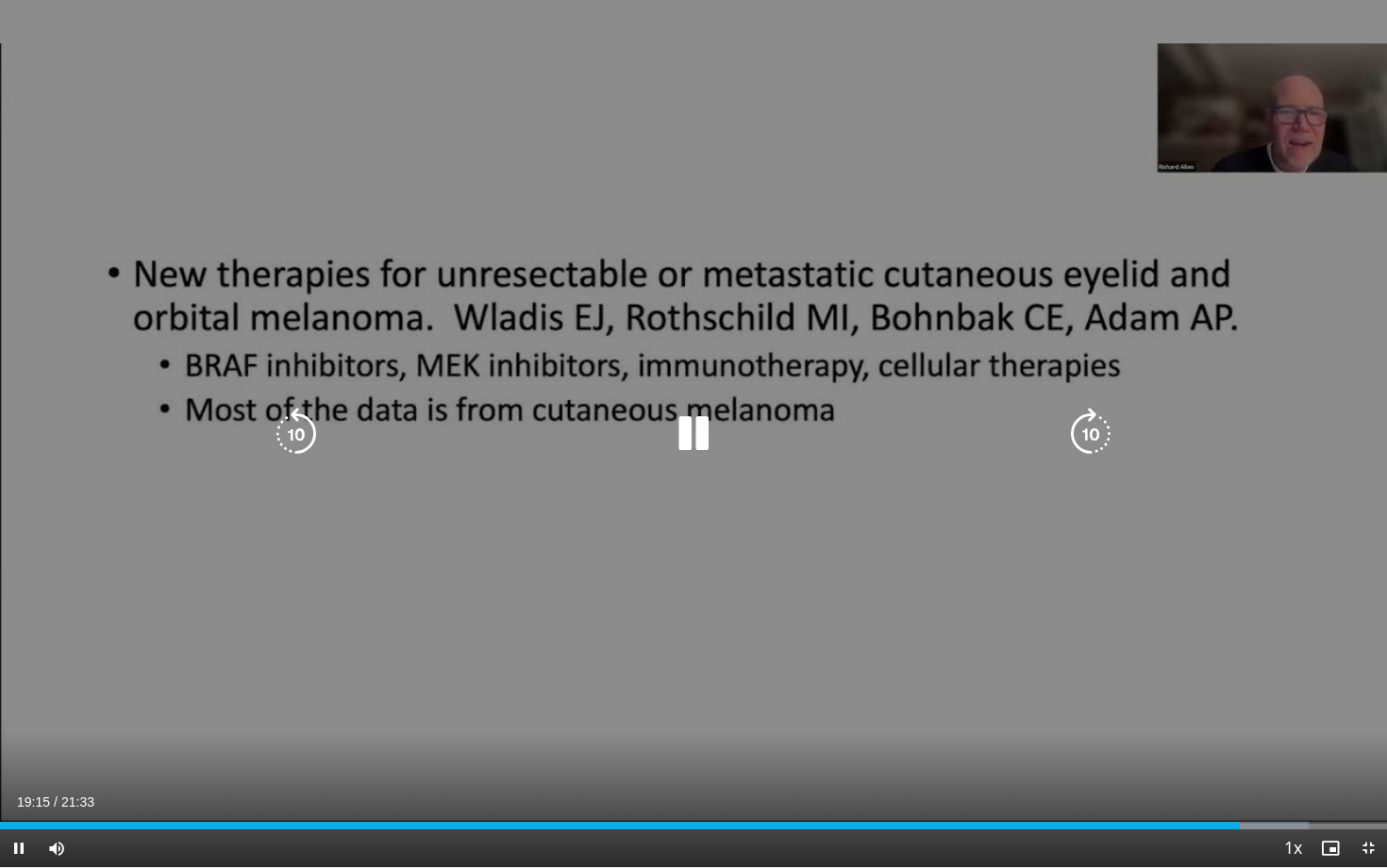 click at bounding box center (1091, 434) 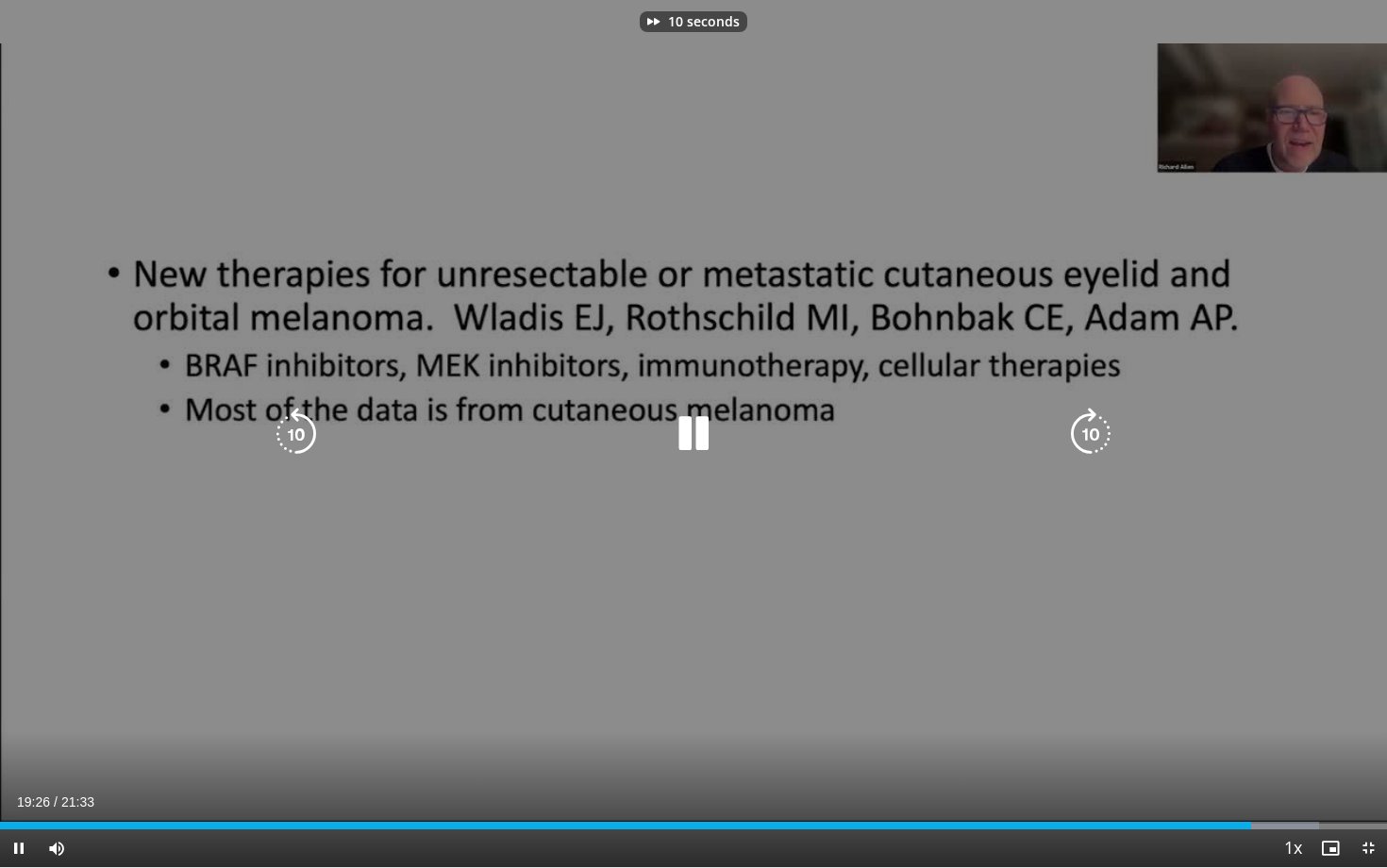 click at bounding box center (1091, 434) 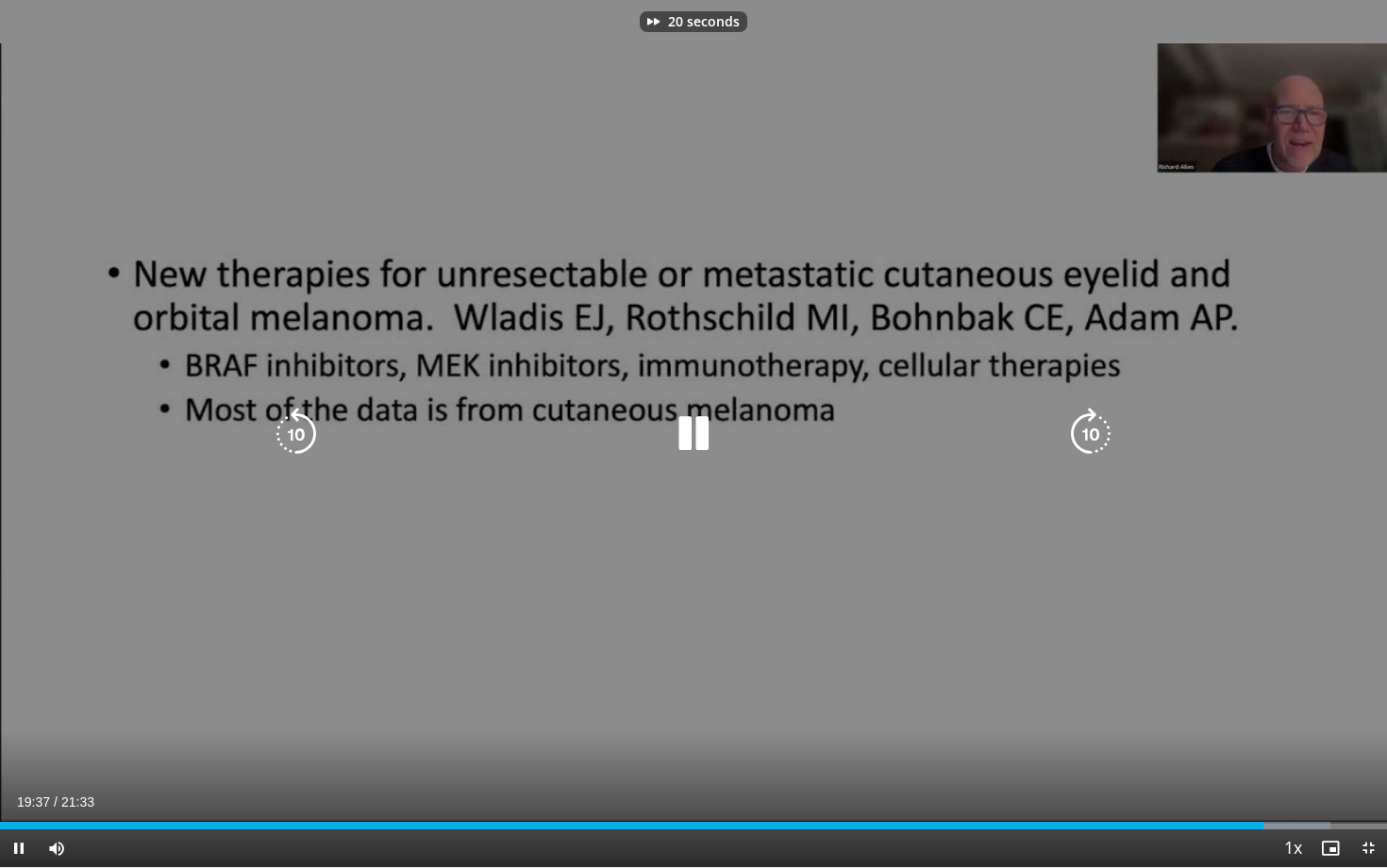 click at bounding box center (1091, 434) 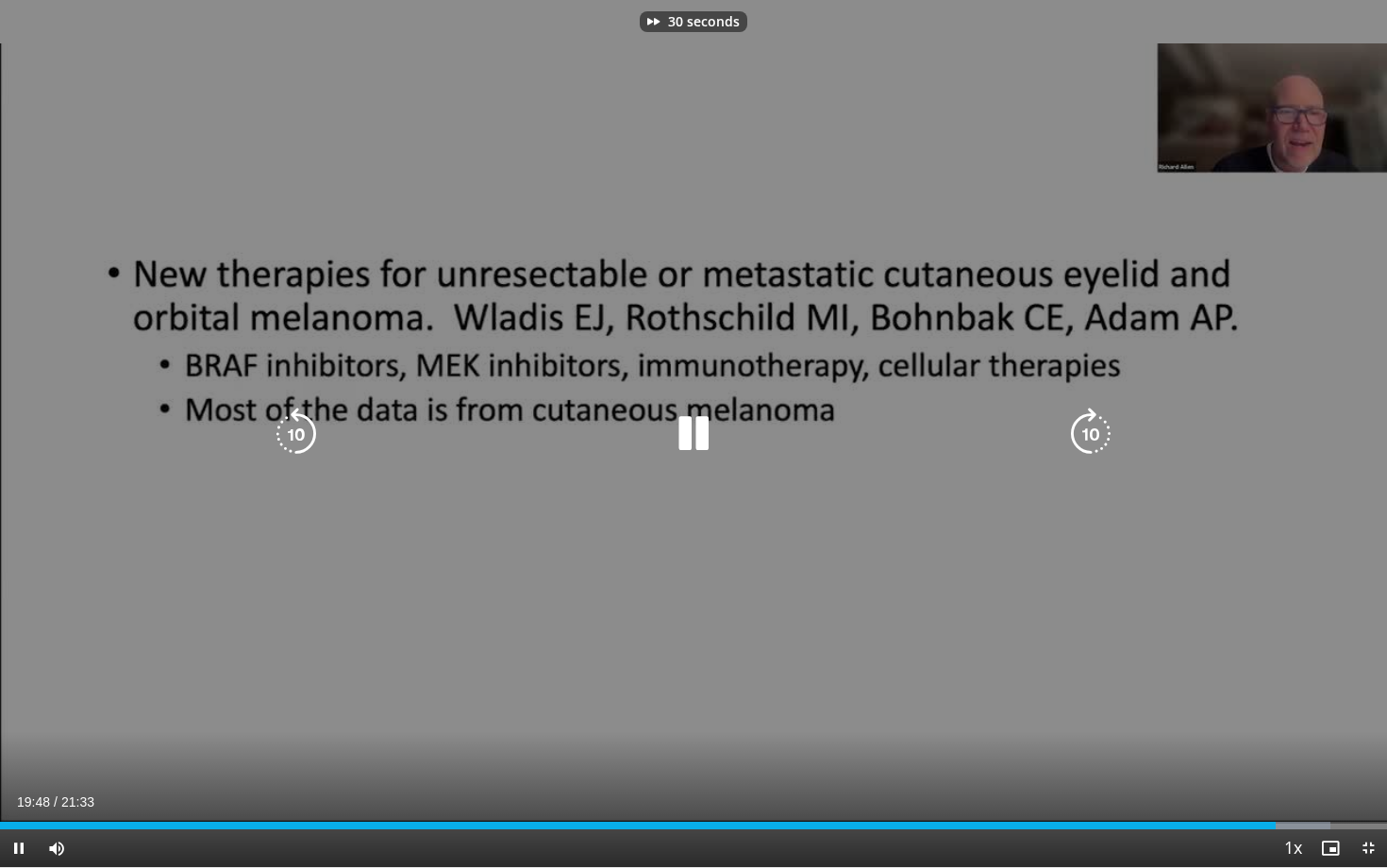 click at bounding box center (1091, 434) 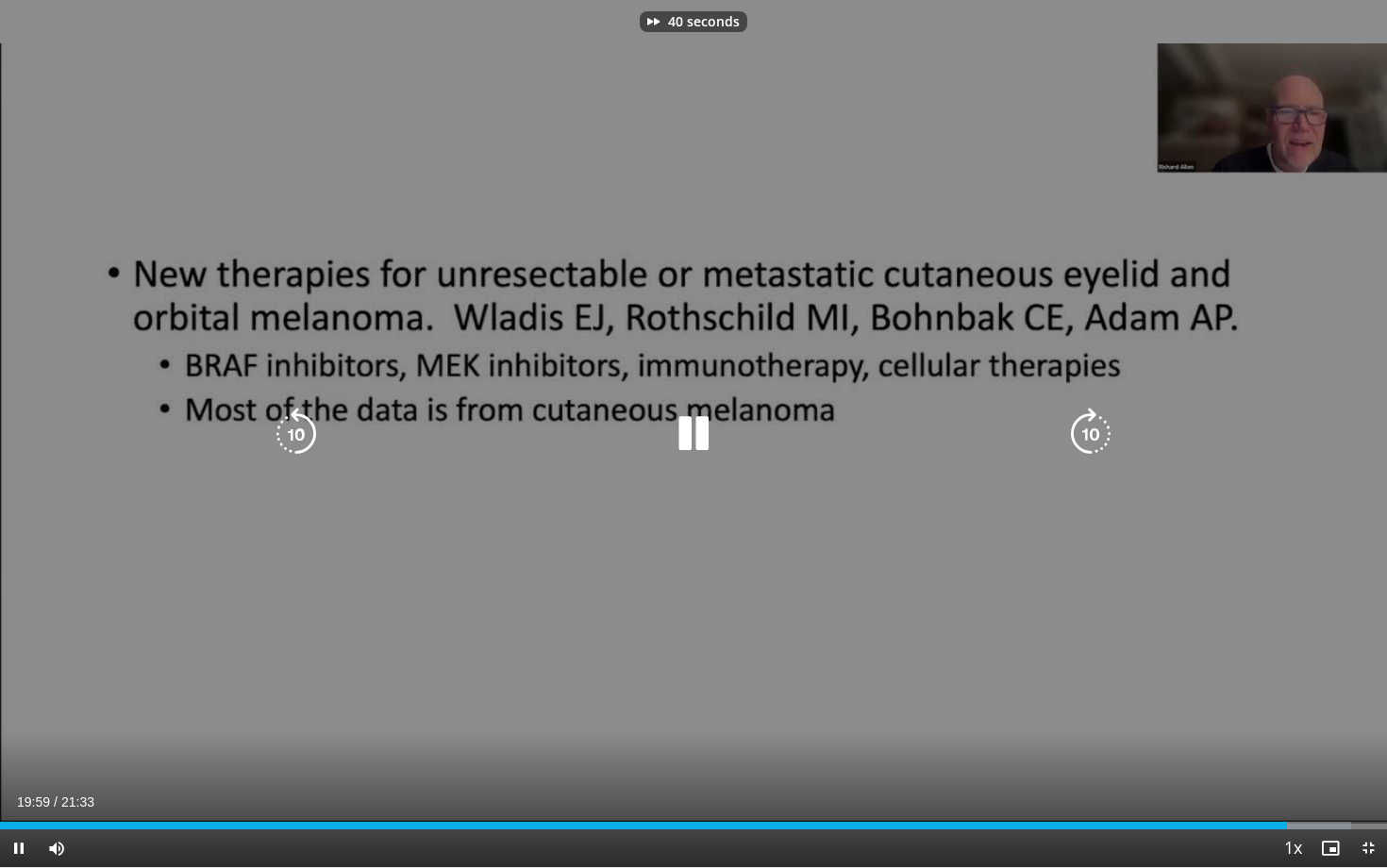 click at bounding box center (1091, 434) 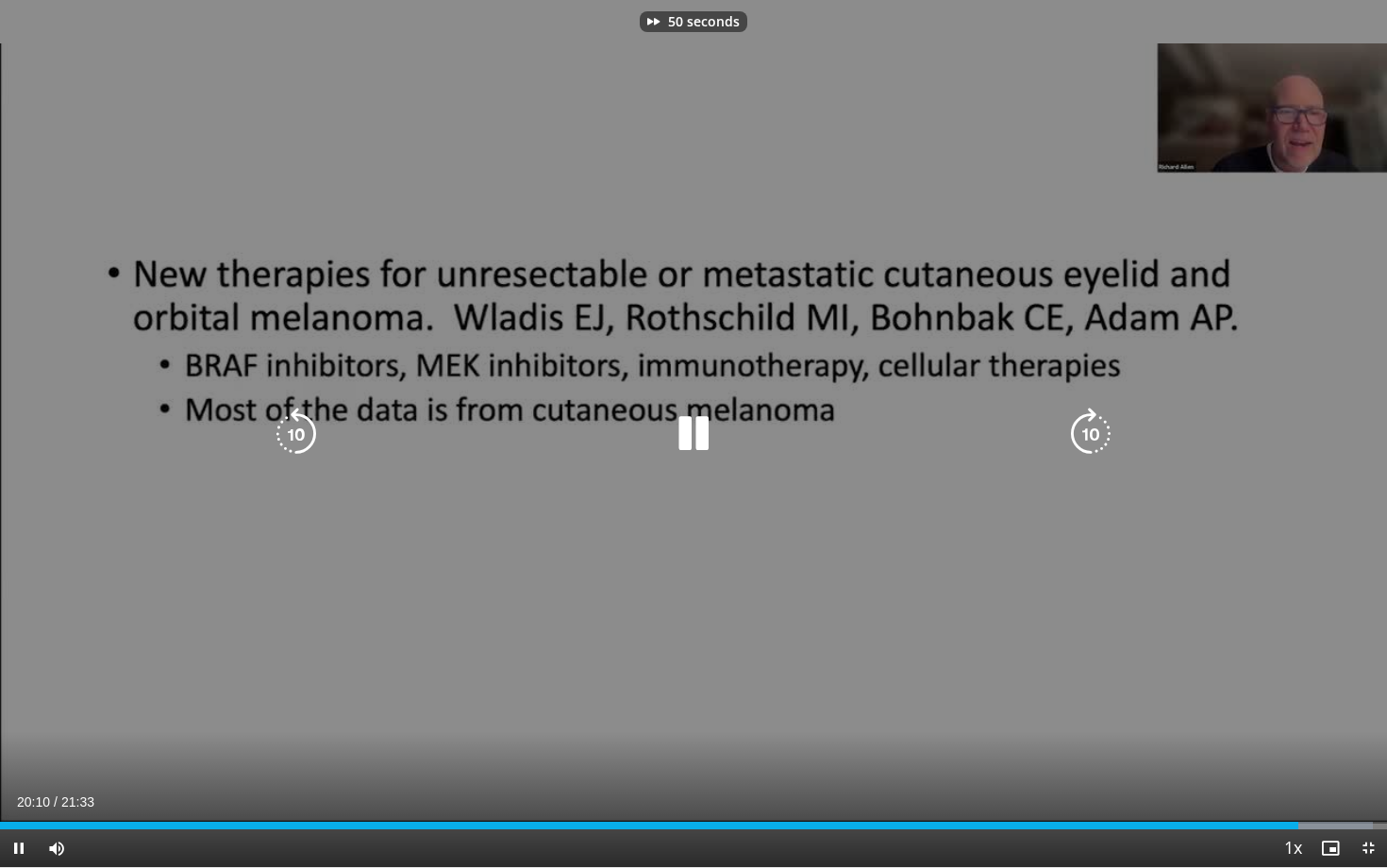 click at bounding box center (1091, 434) 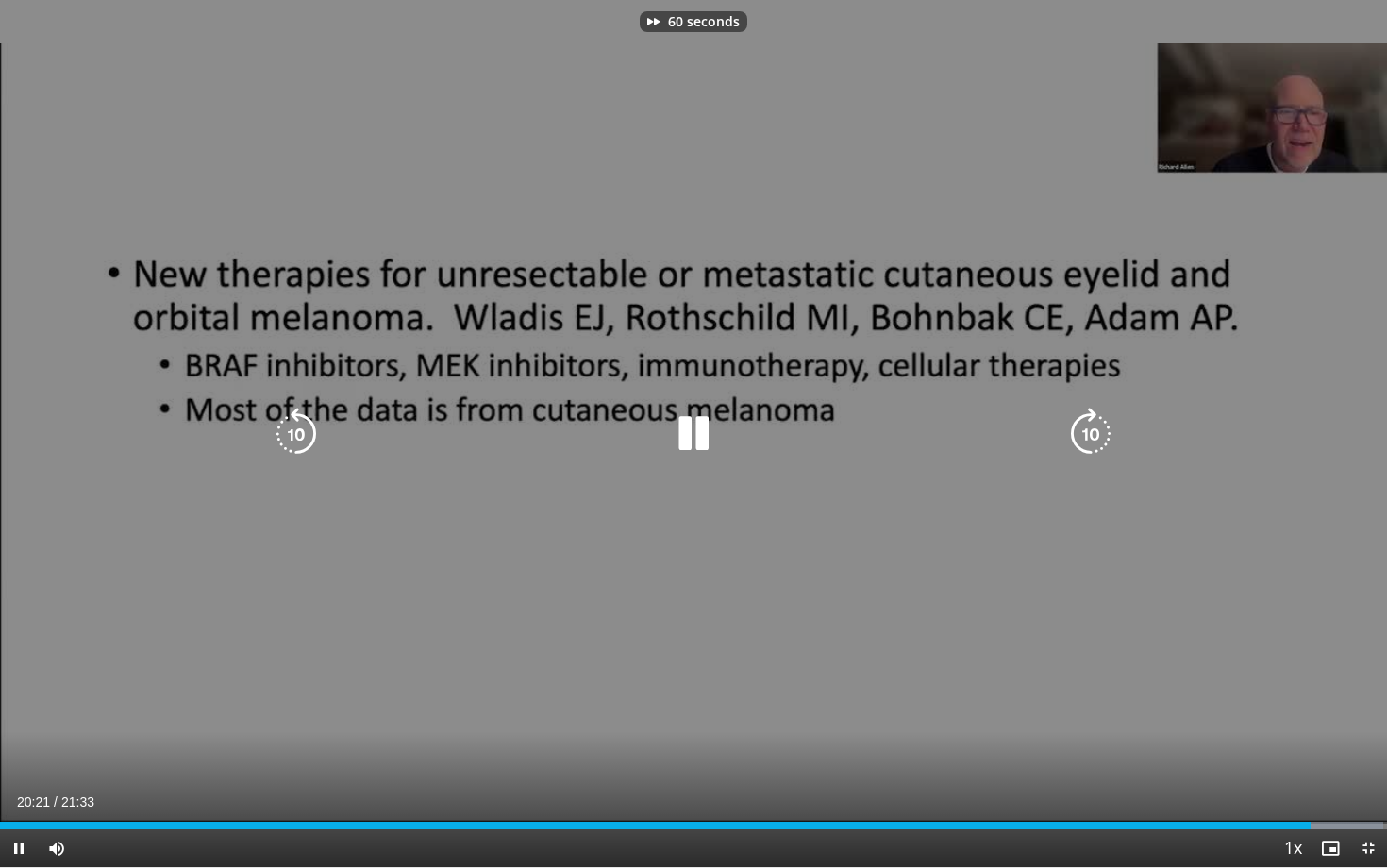 click at bounding box center (1091, 434) 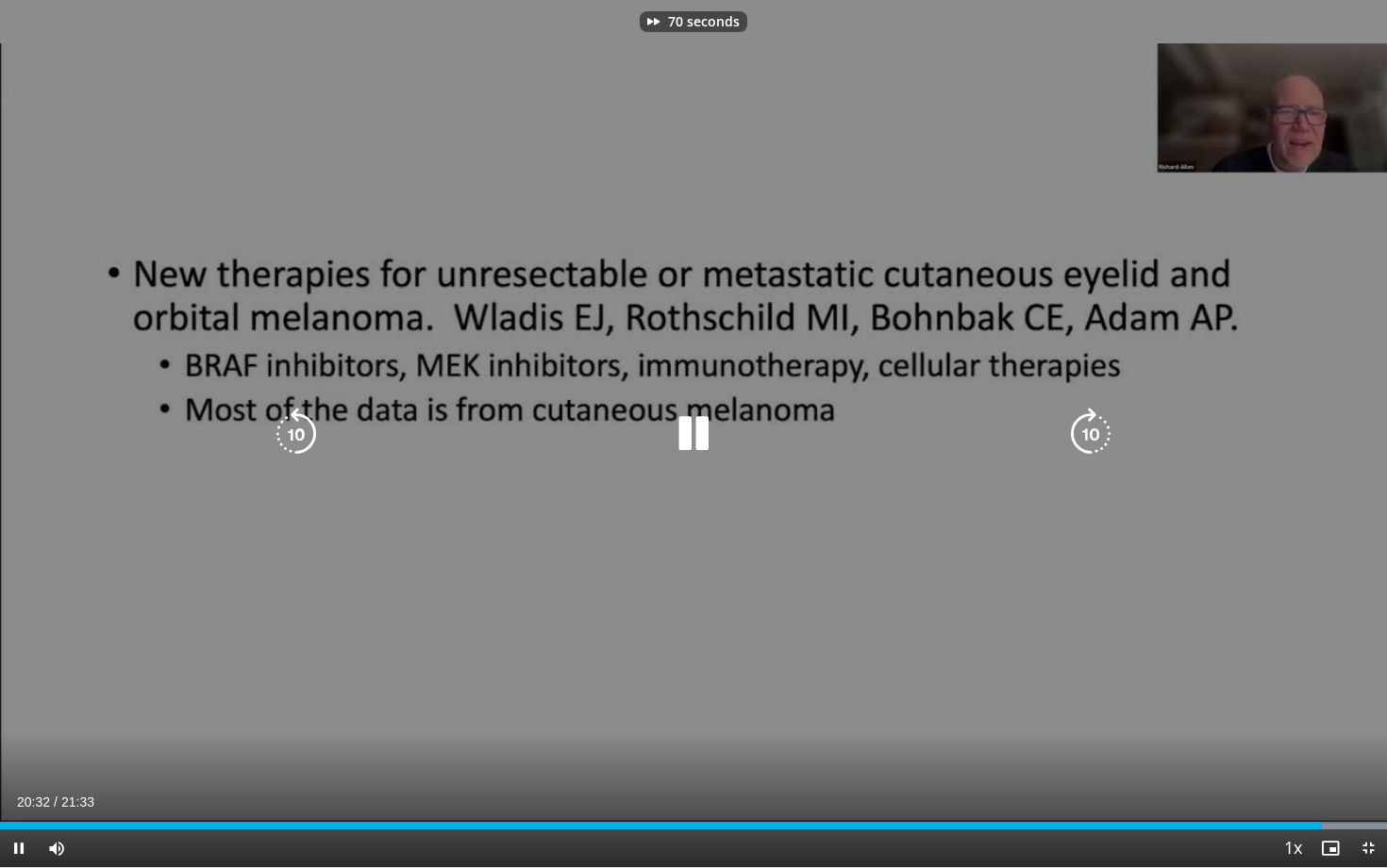 click at bounding box center [1091, 434] 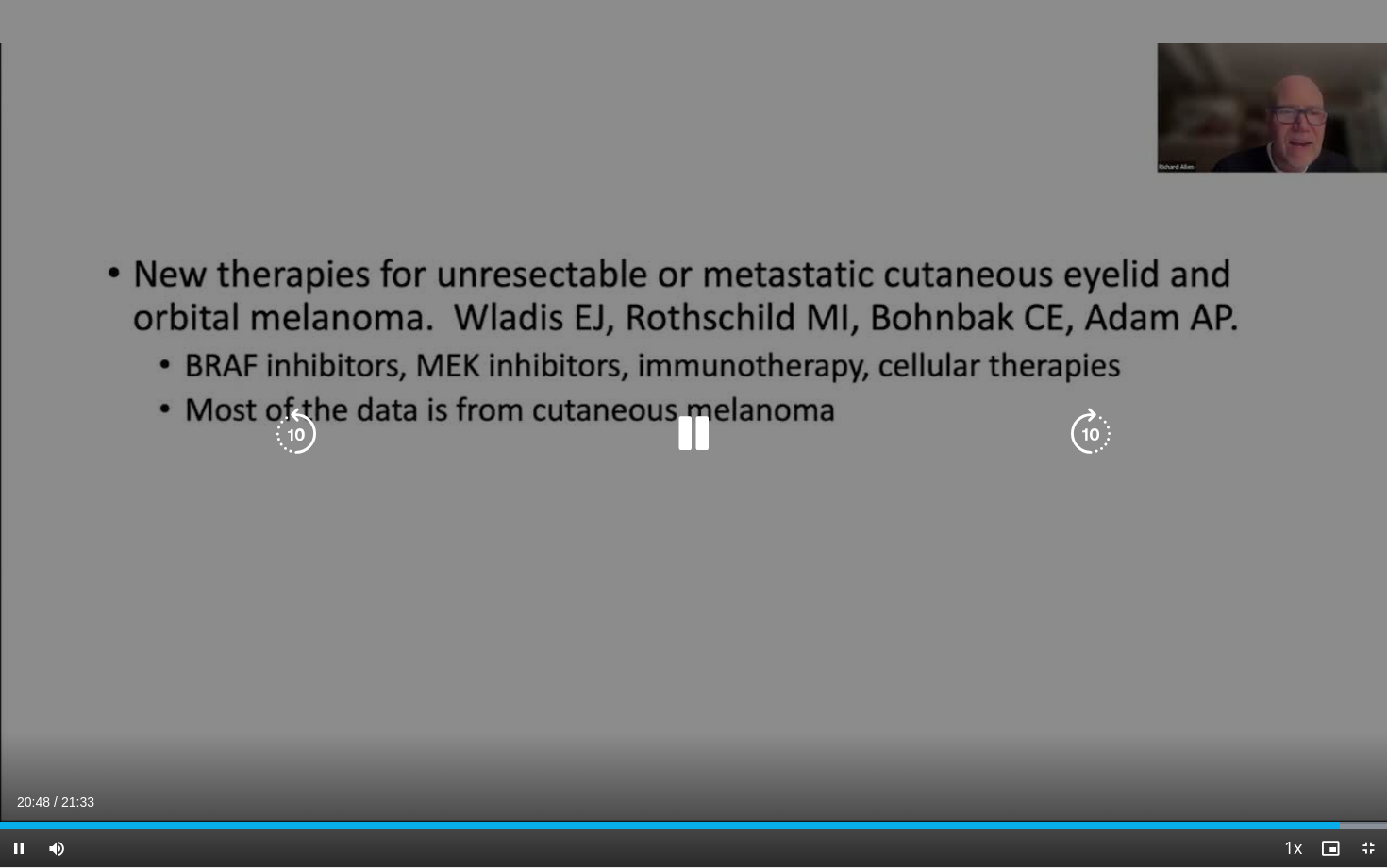 click at bounding box center (1091, 434) 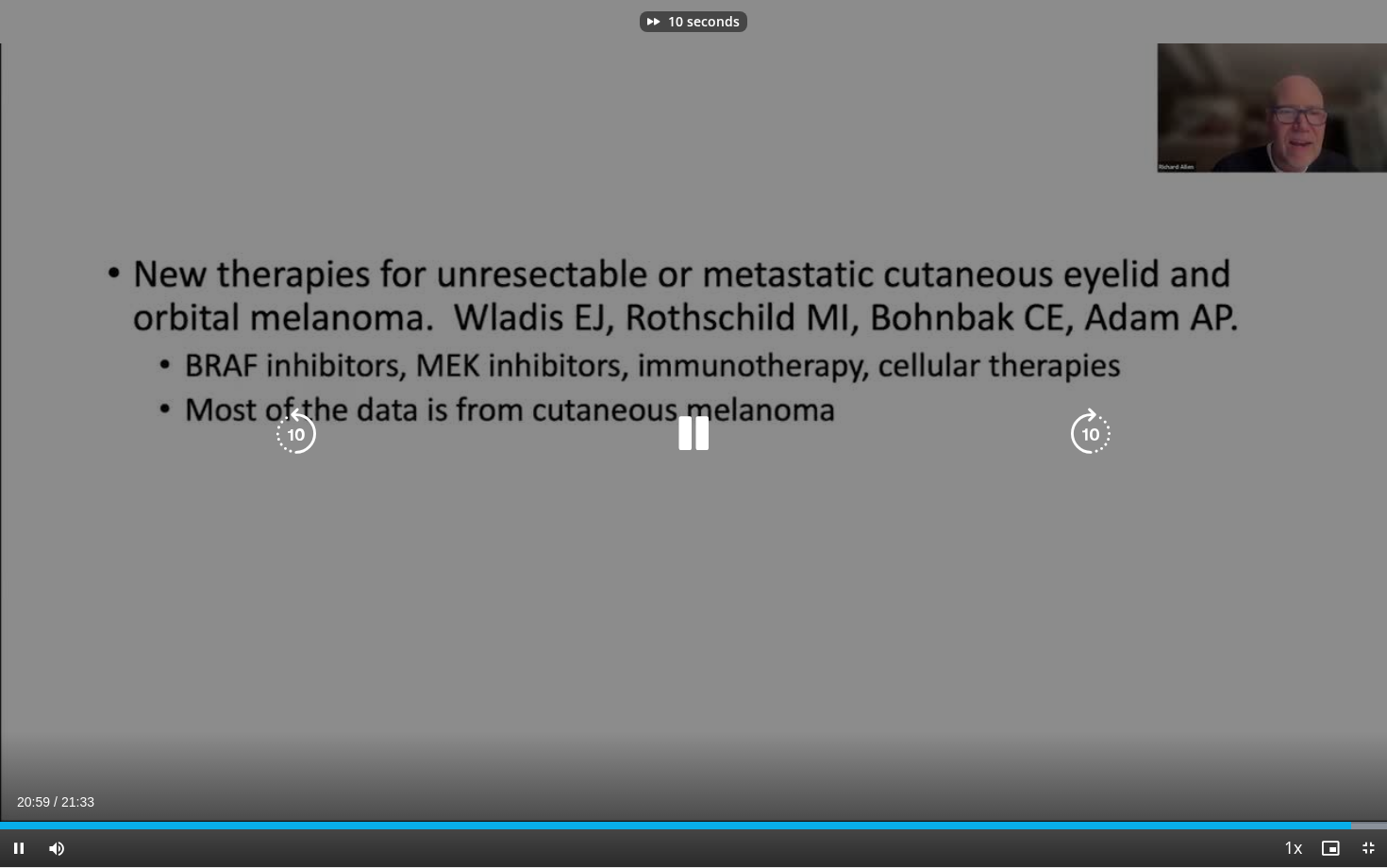click at bounding box center [1091, 434] 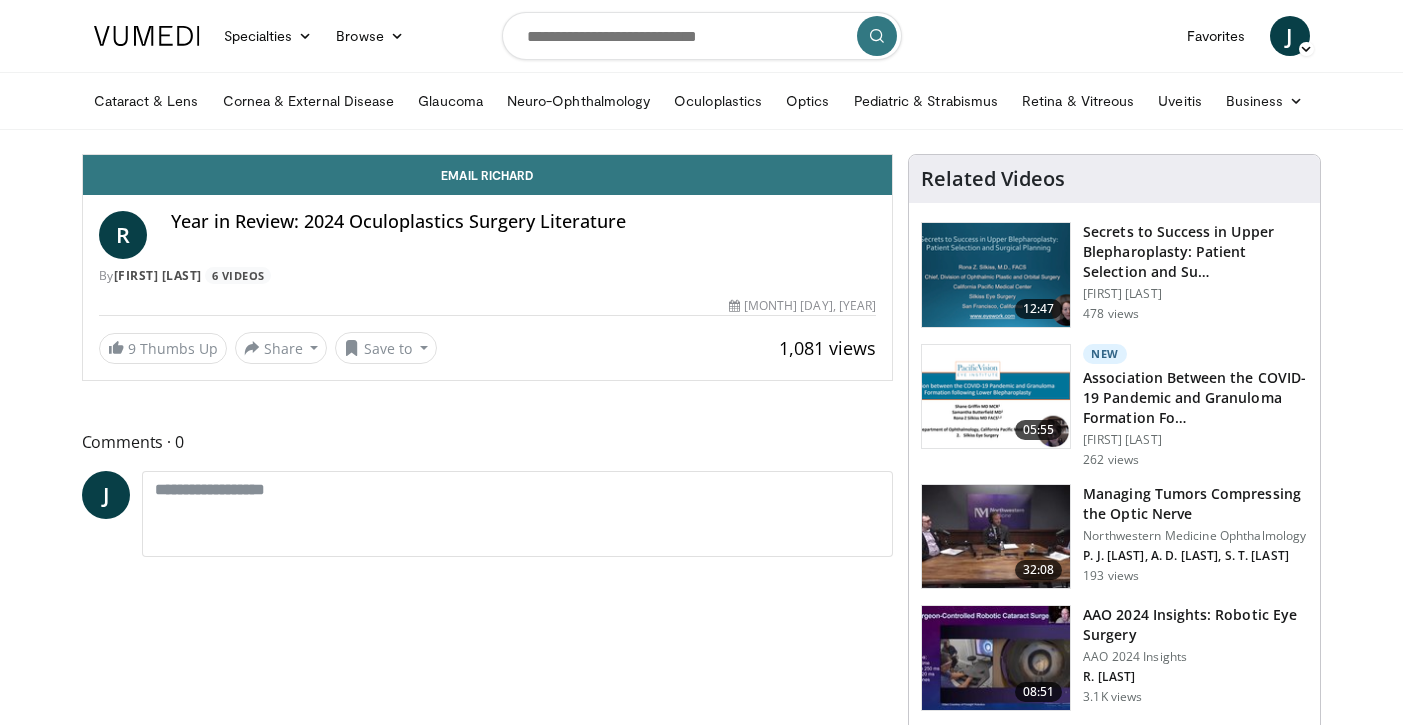 scroll, scrollTop: 0, scrollLeft: 0, axis: both 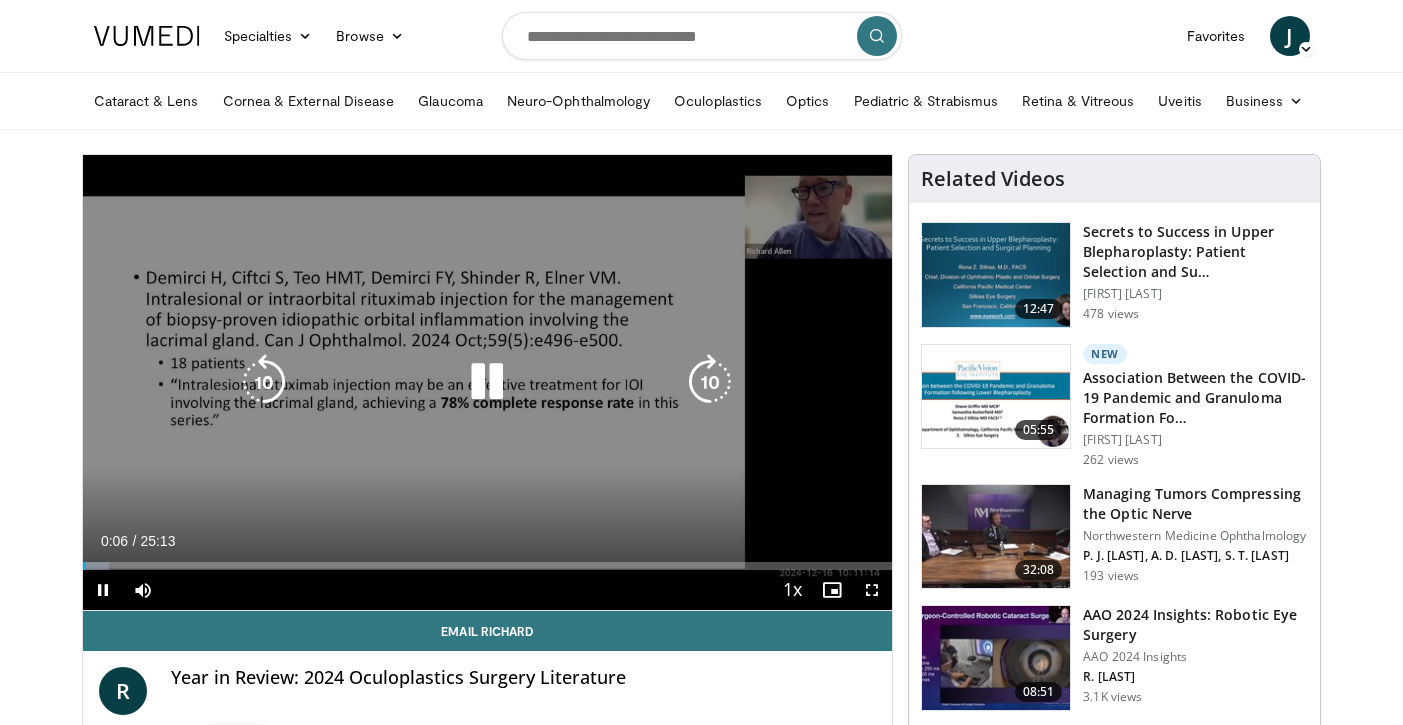 click at bounding box center (487, 382) 